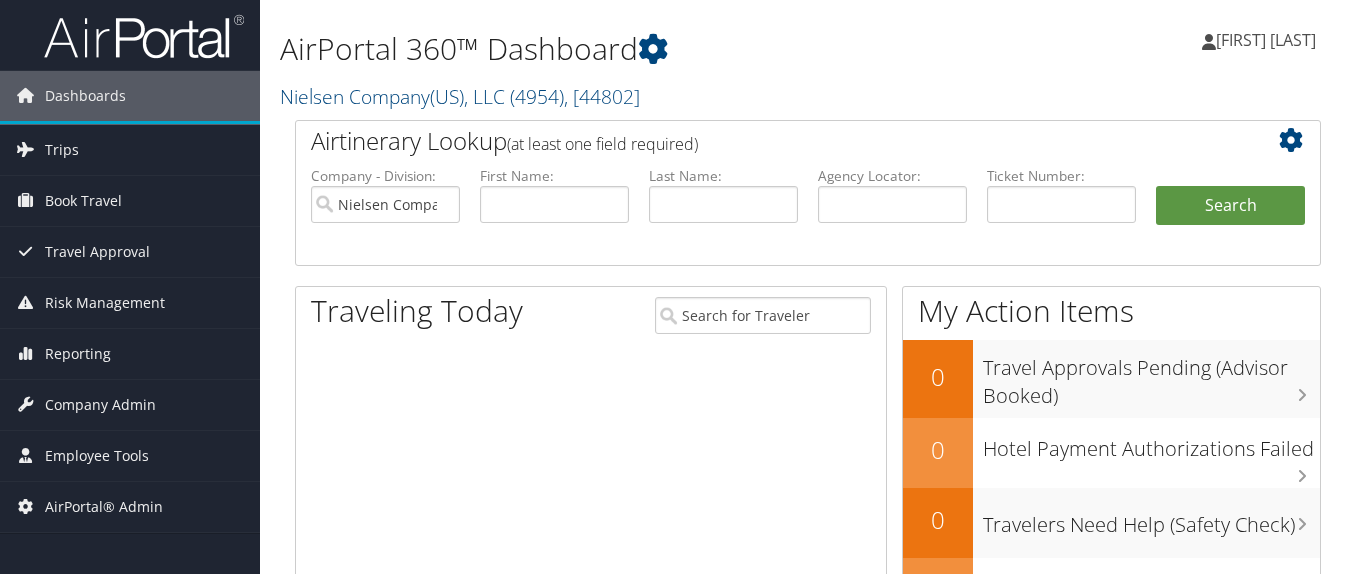 scroll, scrollTop: 0, scrollLeft: 0, axis: both 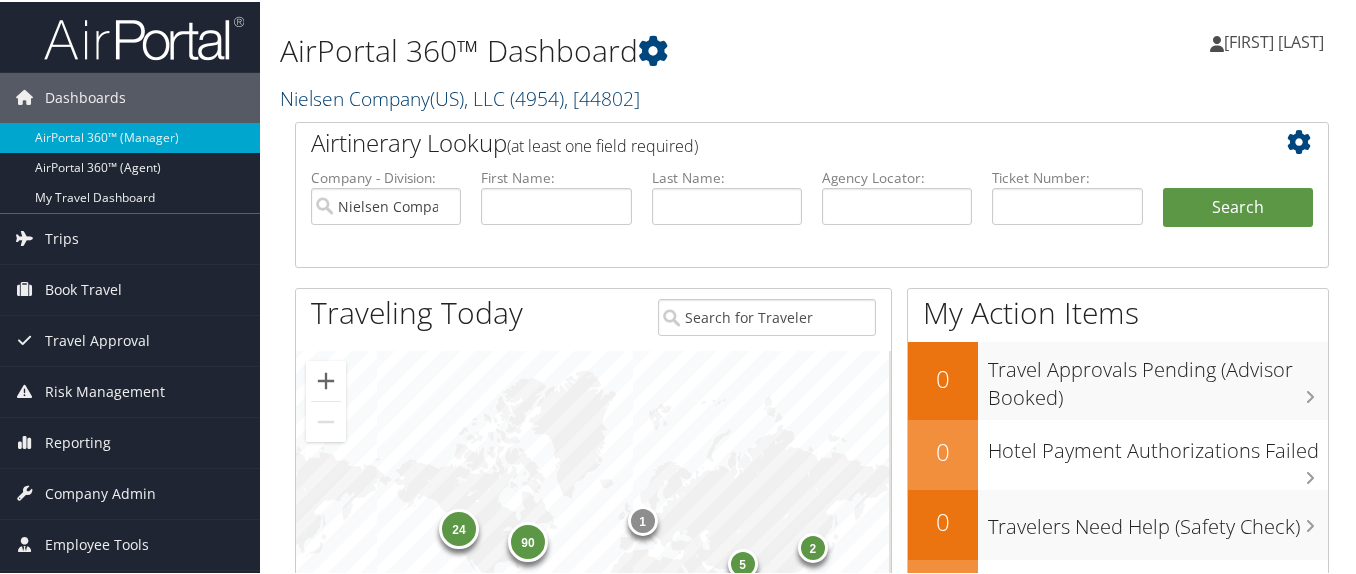 click on "Nielsen Company(US), LLC    ( 4954 )  , [ 44802 ]" at bounding box center (460, 96) 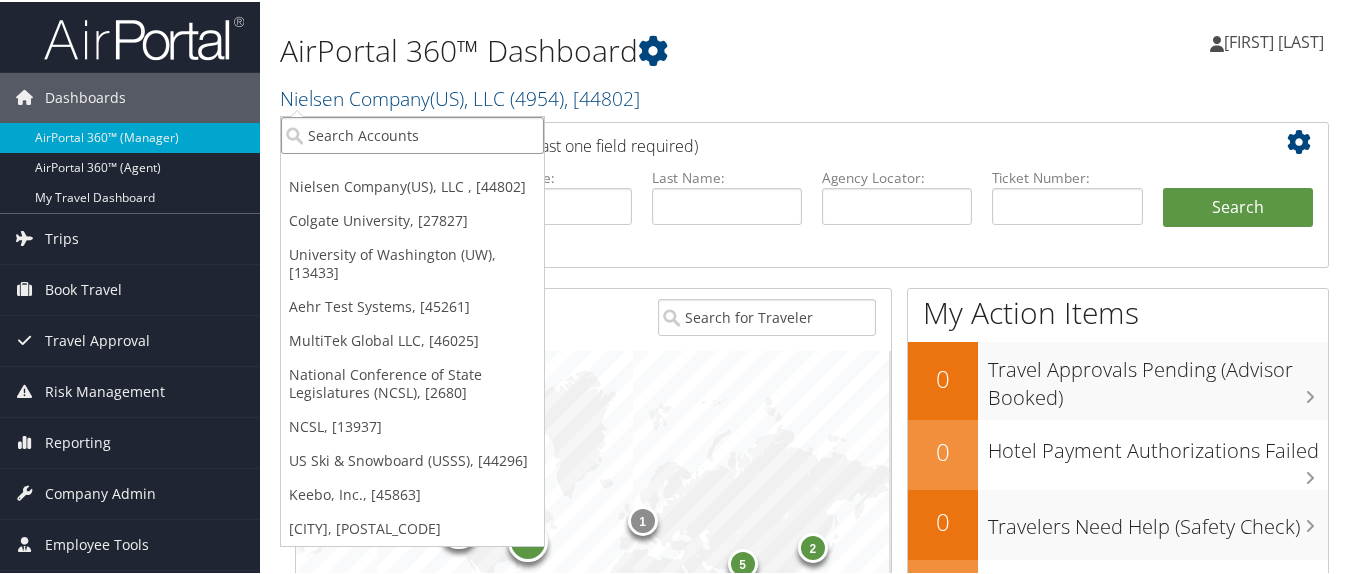 click at bounding box center (412, 133) 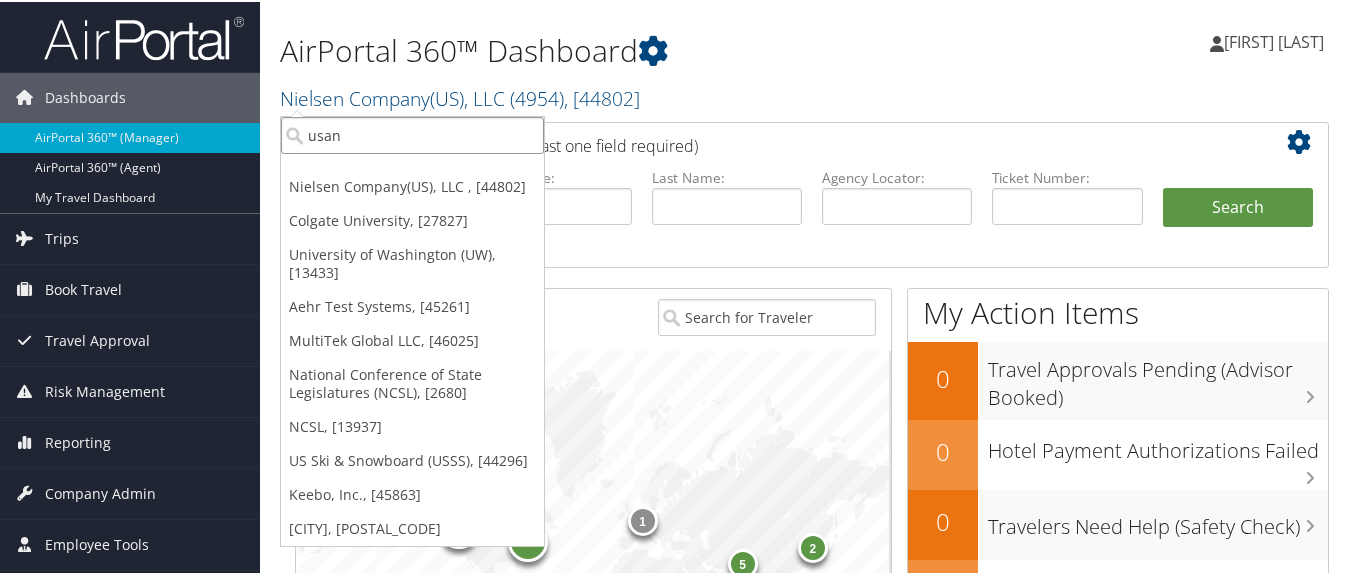 type on "usana" 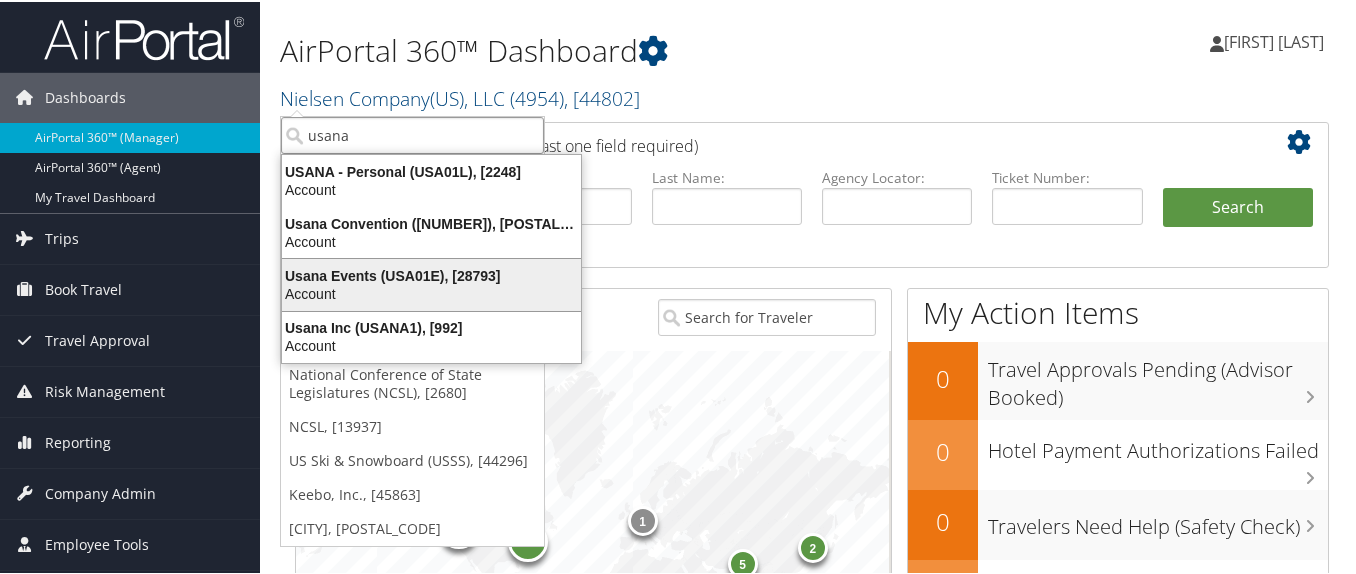 click on "Usana Events (USA01E), [28793]" at bounding box center (431, 274) 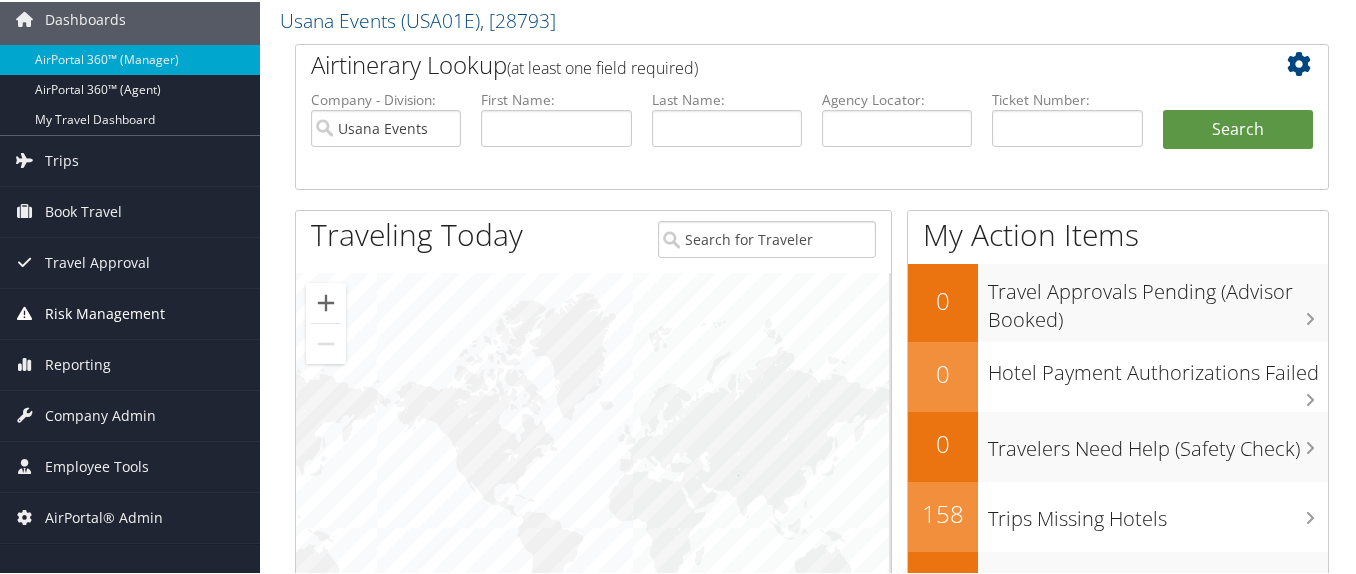 scroll, scrollTop: 100, scrollLeft: 0, axis: vertical 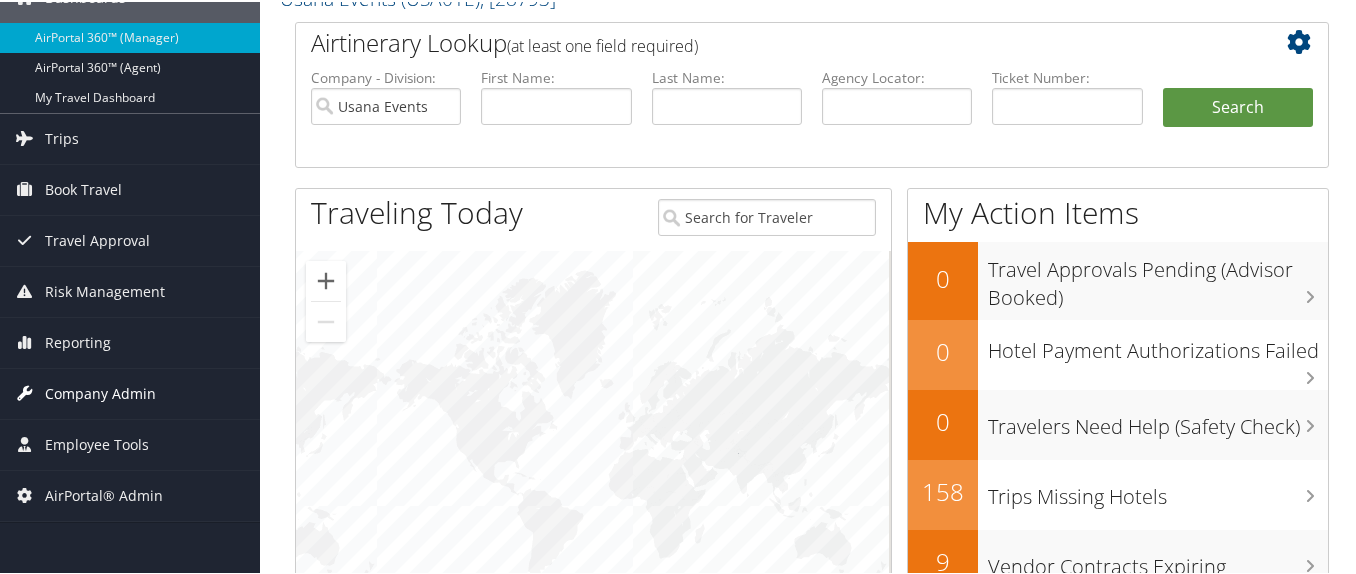 click on "Company Admin" at bounding box center [100, 392] 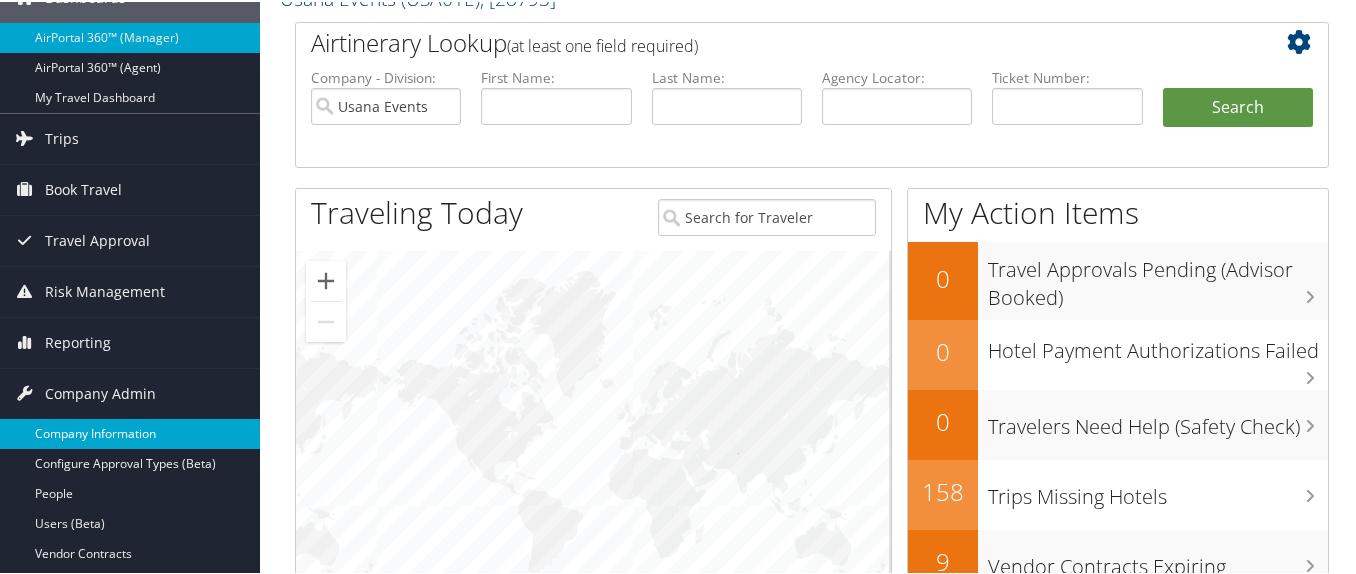 click on "Company Information" at bounding box center [130, 432] 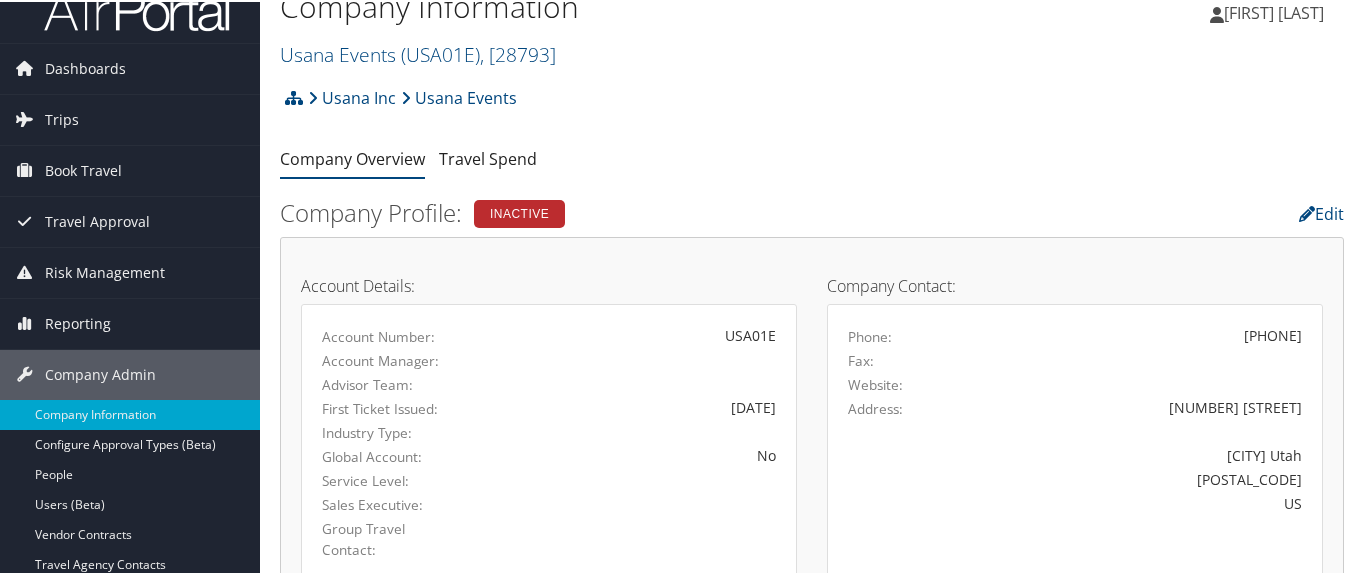 scroll, scrollTop: 0, scrollLeft: 0, axis: both 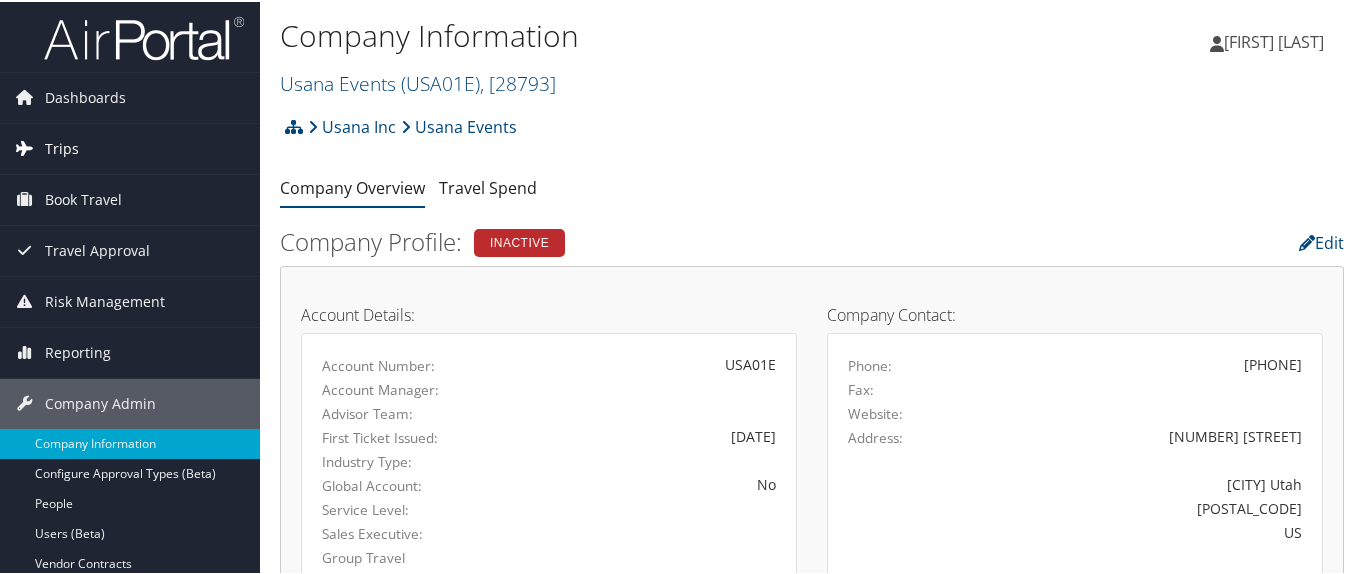 click on "Trips" at bounding box center (62, 147) 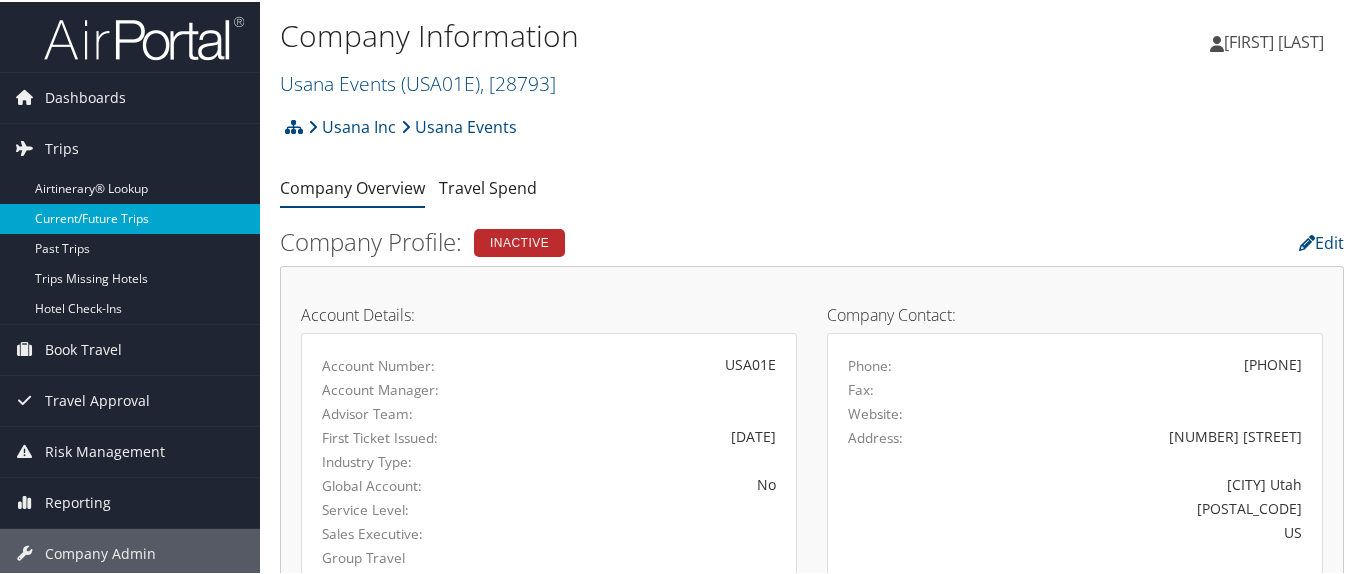 click on "Current/Future Trips" at bounding box center (130, 217) 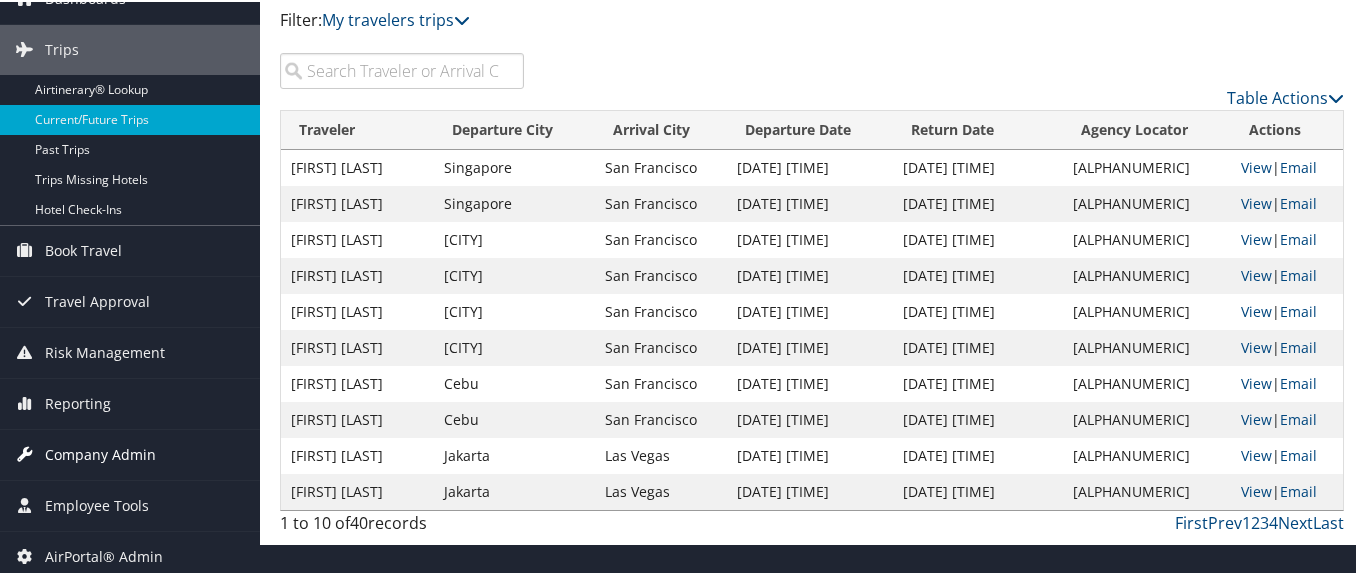 scroll, scrollTop: 106, scrollLeft: 0, axis: vertical 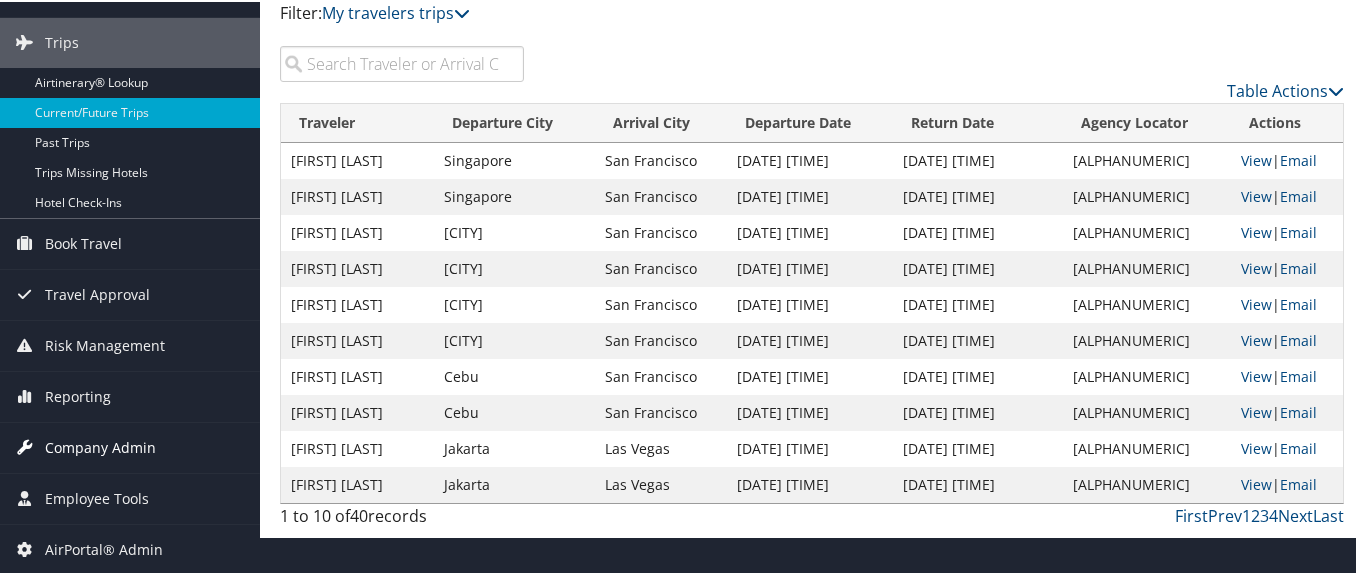 click on "Company Admin" at bounding box center [100, 446] 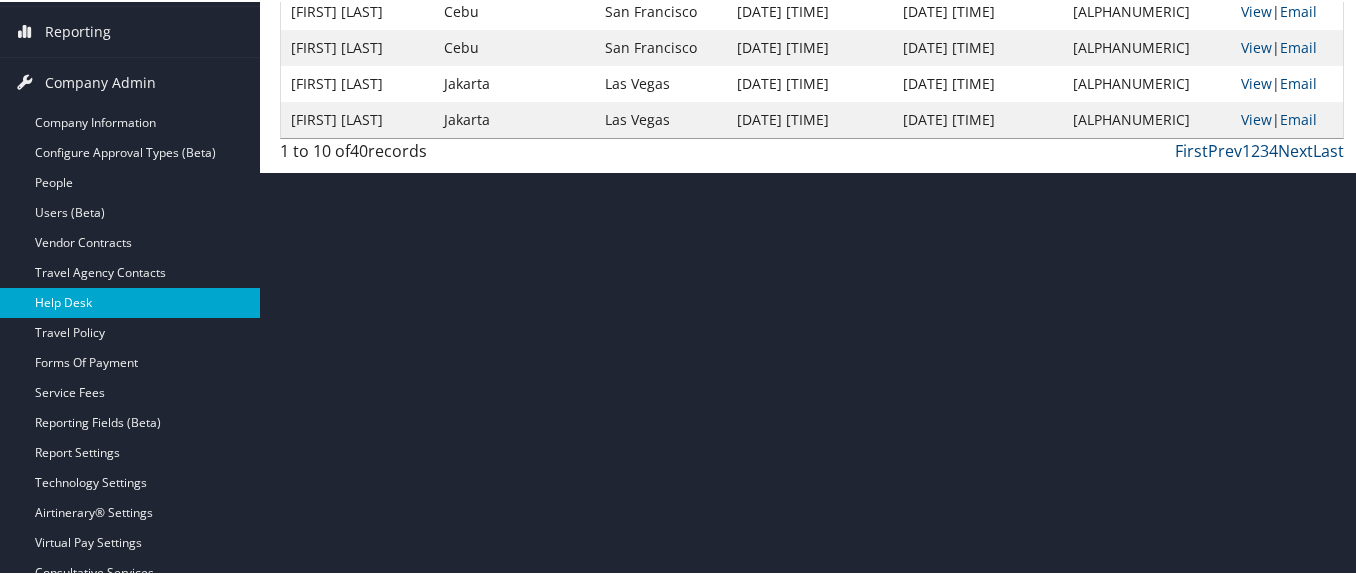 scroll, scrollTop: 506, scrollLeft: 0, axis: vertical 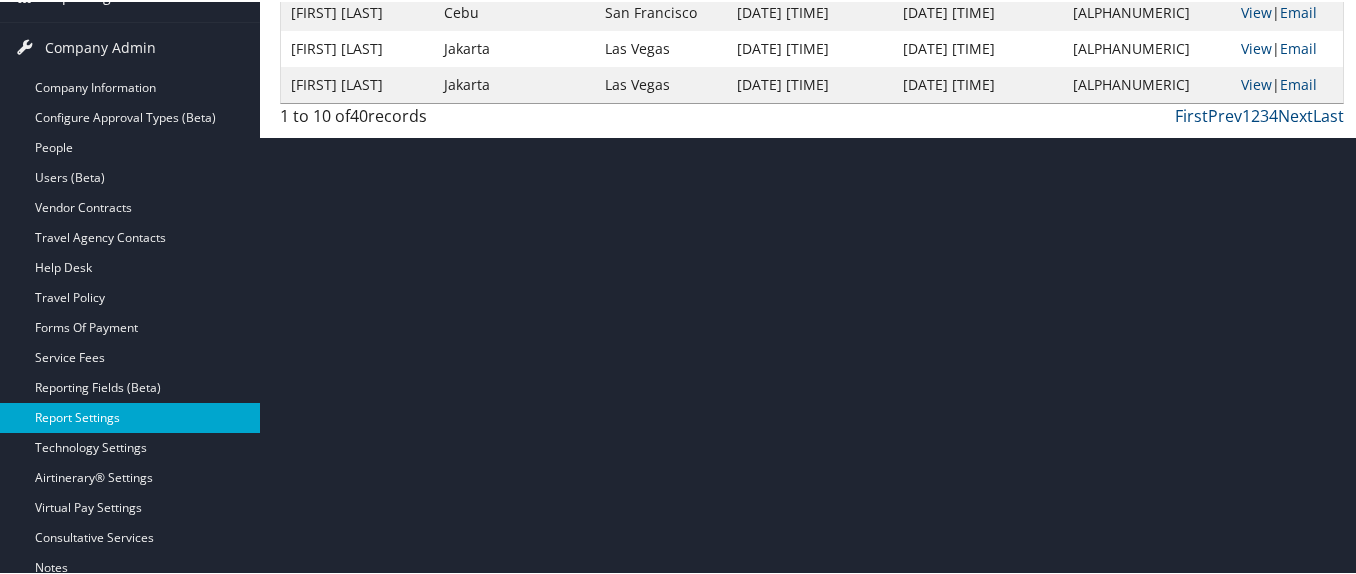 click on "Report Settings" at bounding box center (130, 416) 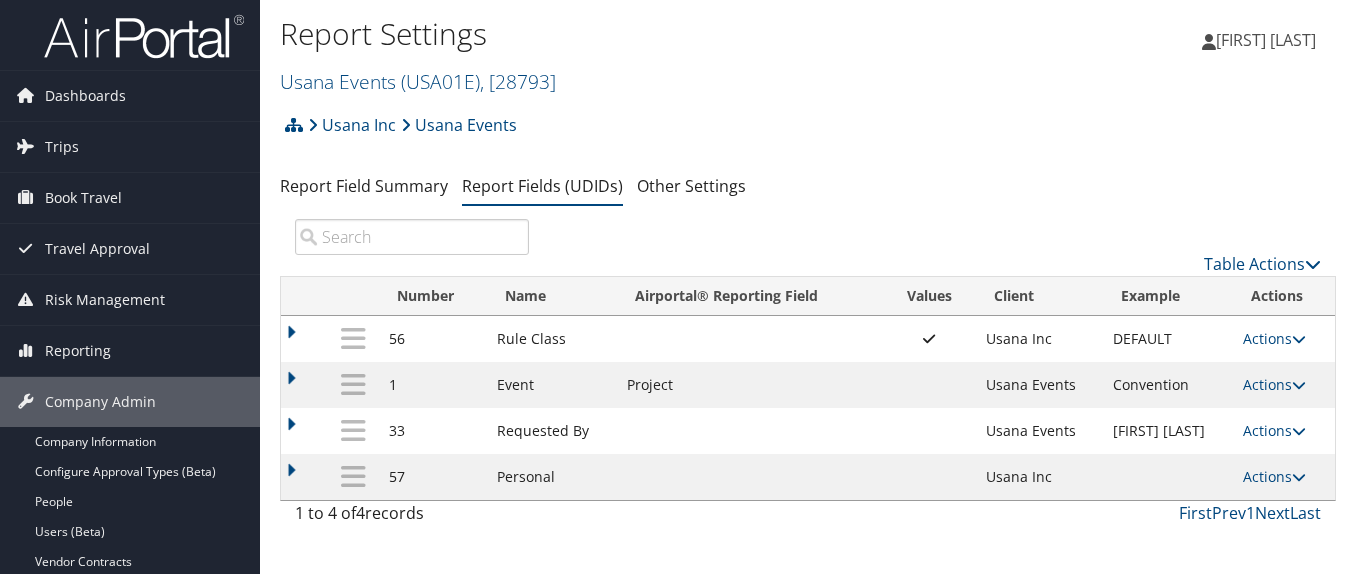 scroll, scrollTop: 0, scrollLeft: 0, axis: both 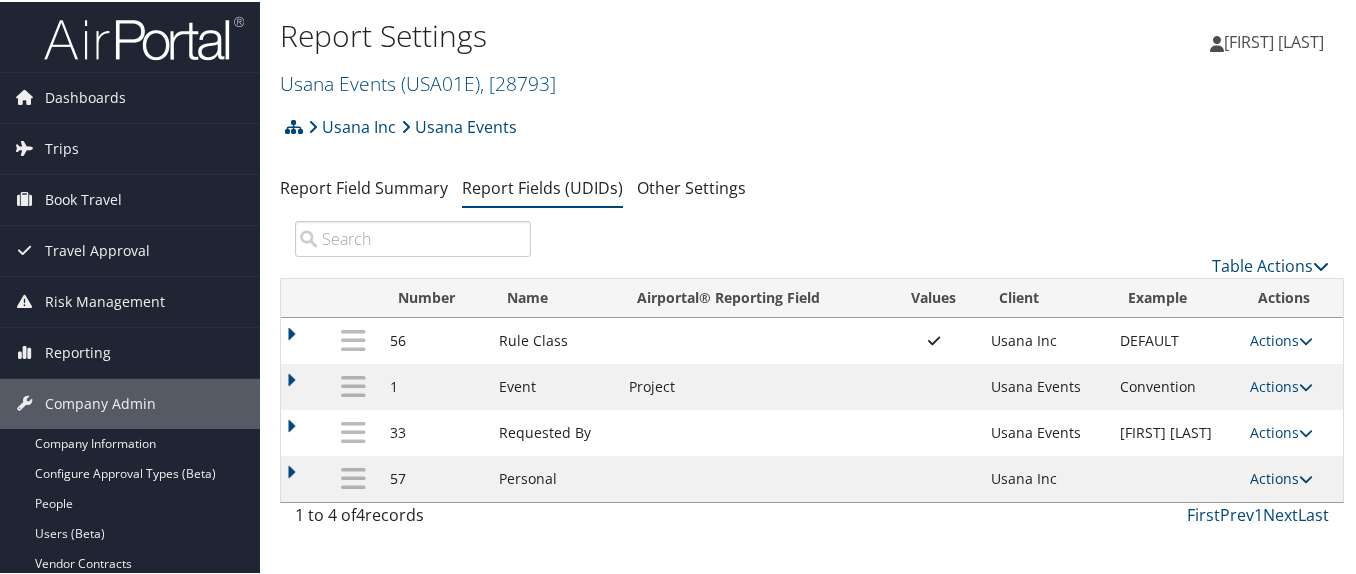 click on "Actions" at bounding box center [1281, 476] 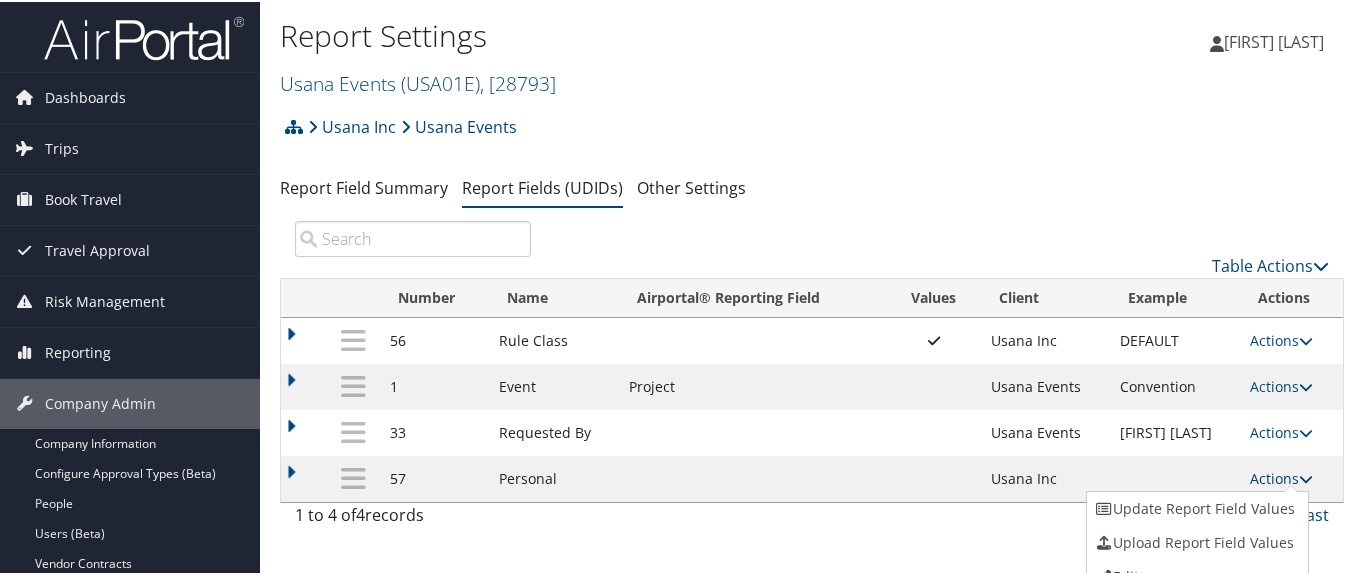 scroll, scrollTop: 53, scrollLeft: 0, axis: vertical 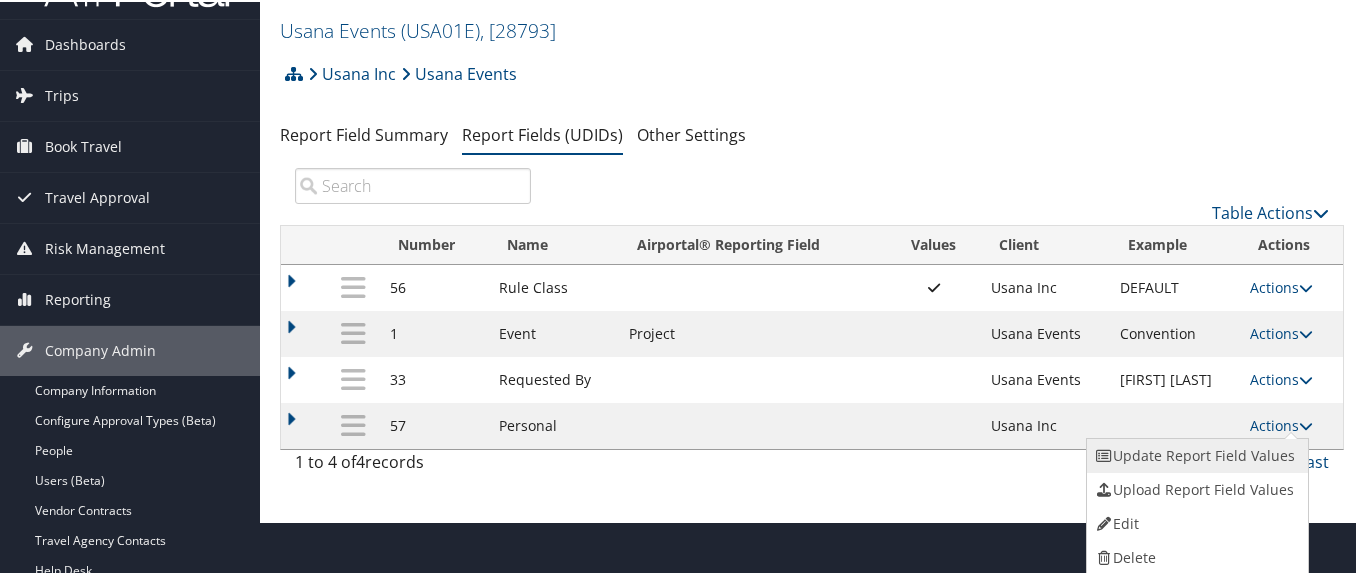 click on "Update Report Field Values" at bounding box center [1195, 454] 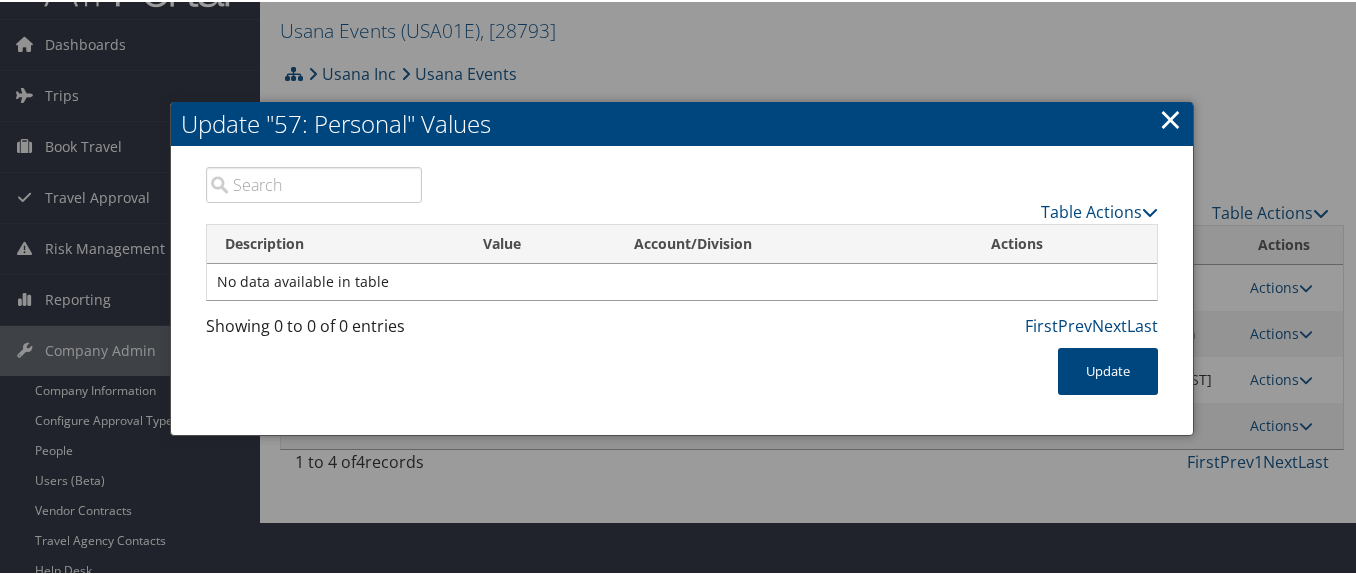 click on "×" at bounding box center (1170, 117) 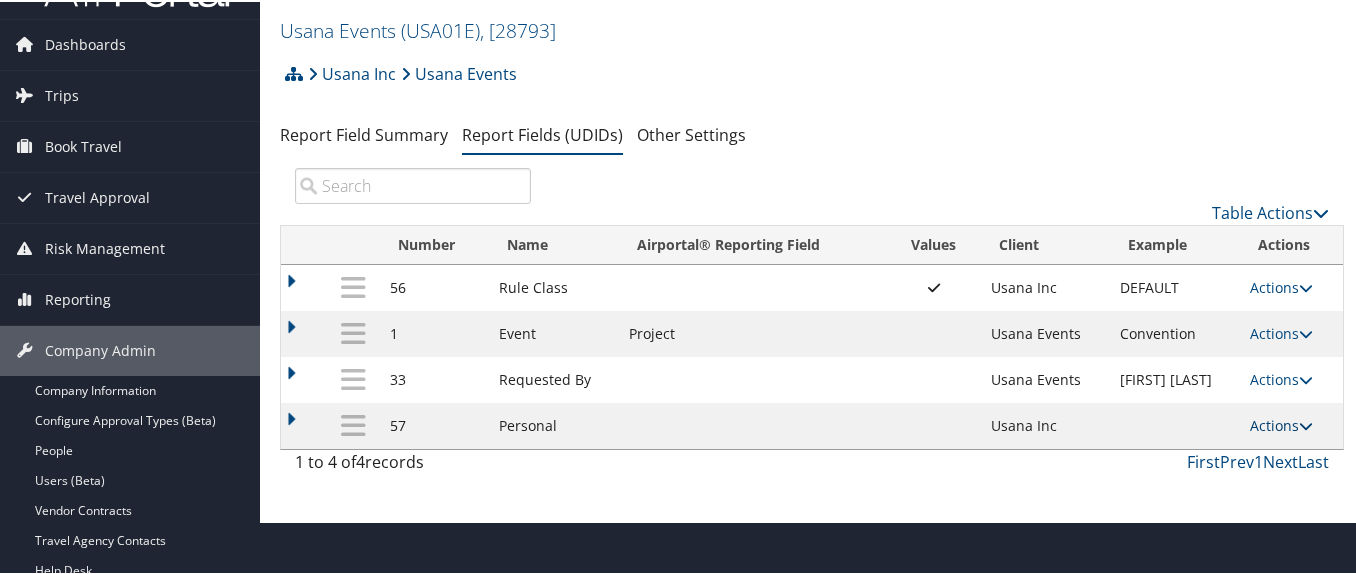click on "Actions" at bounding box center (1281, 423) 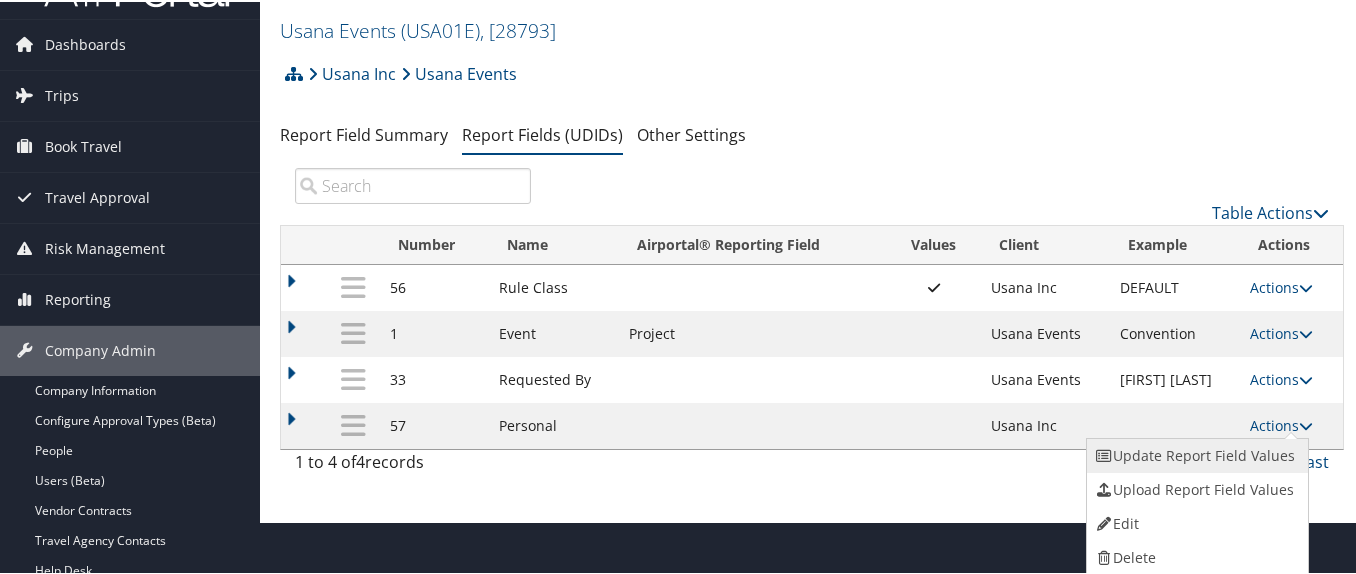 click on "Update Report Field Values" at bounding box center [1195, 454] 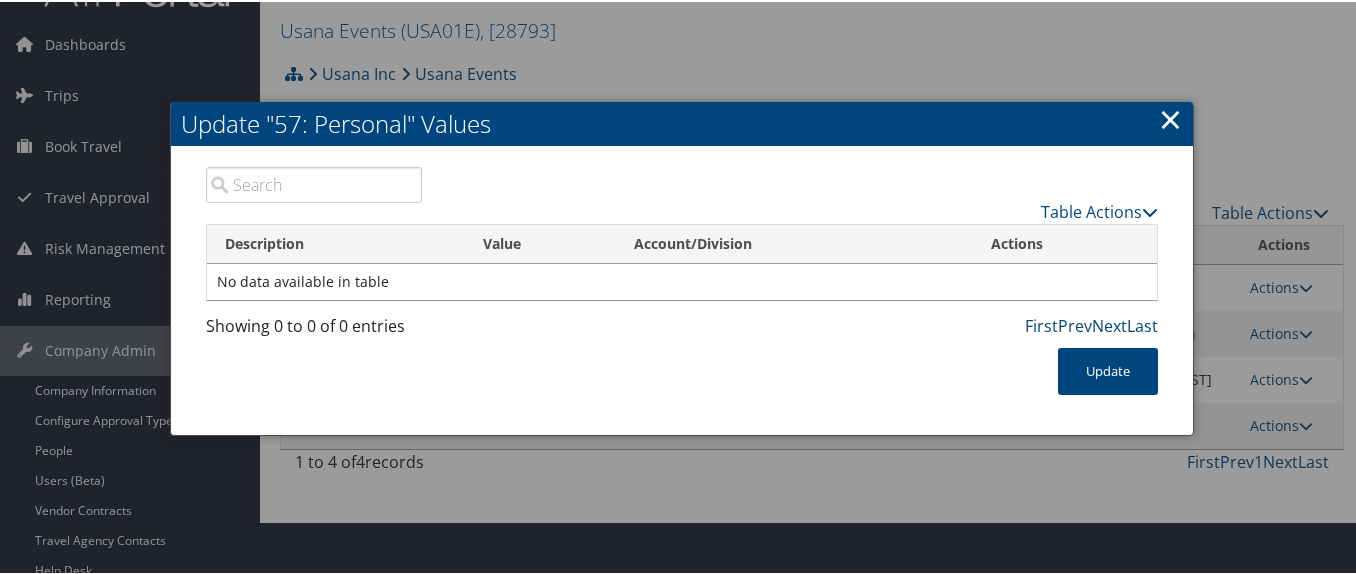 click on "×" at bounding box center (1170, 117) 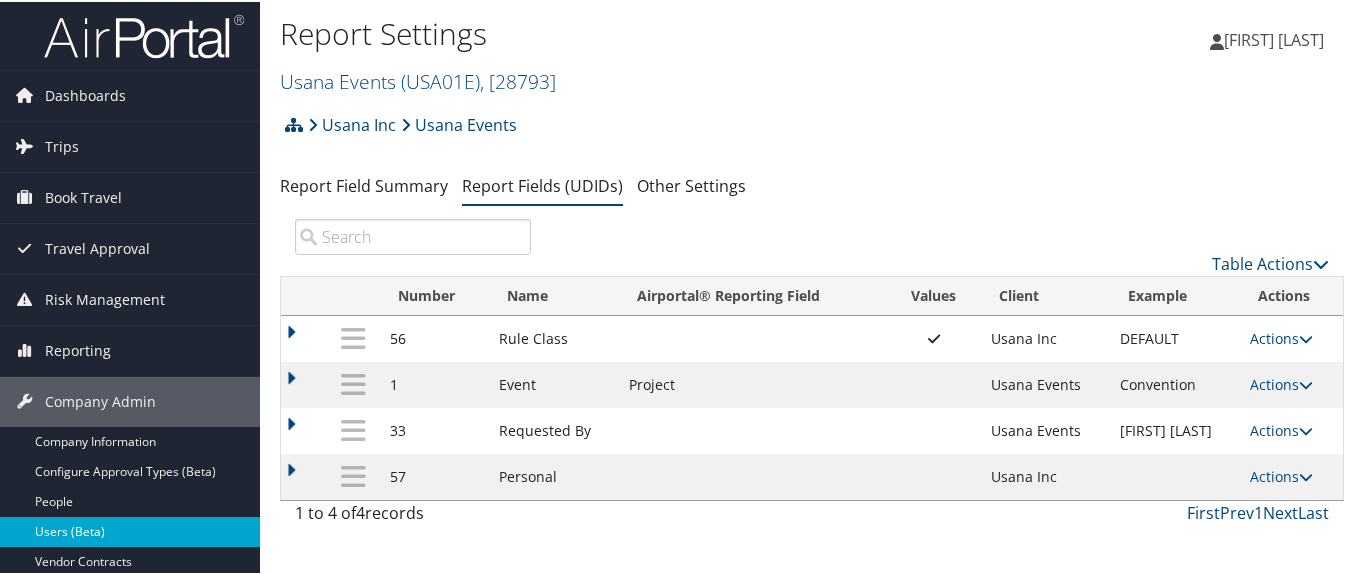 scroll, scrollTop: 0, scrollLeft: 0, axis: both 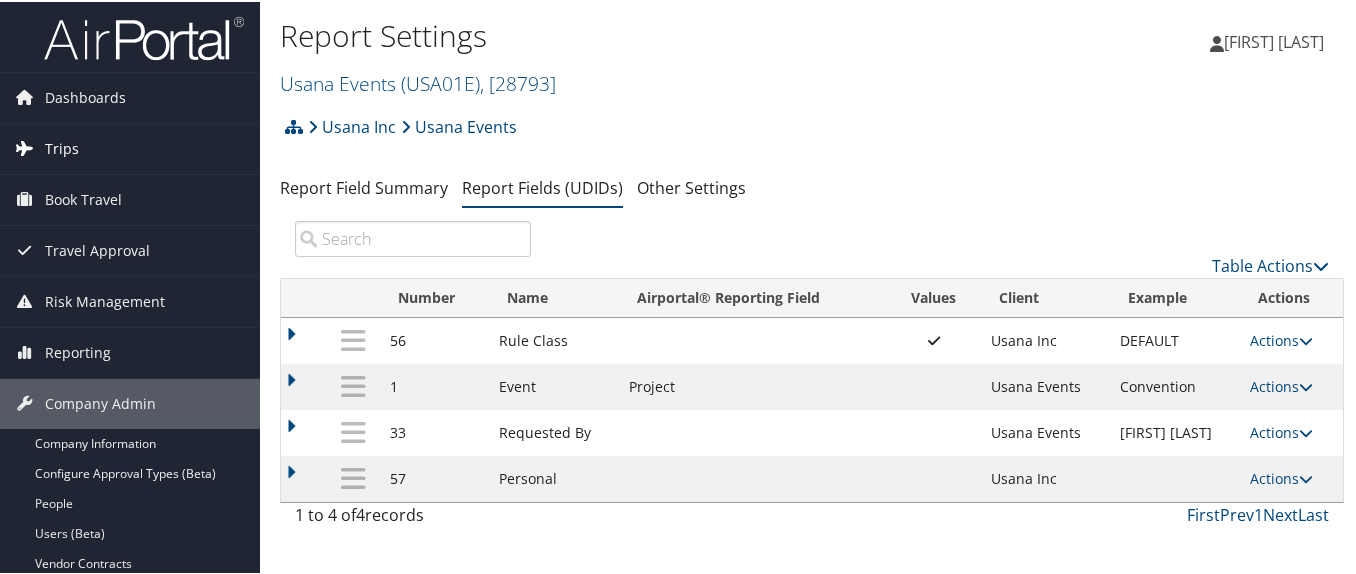 click on "Trips" at bounding box center [62, 147] 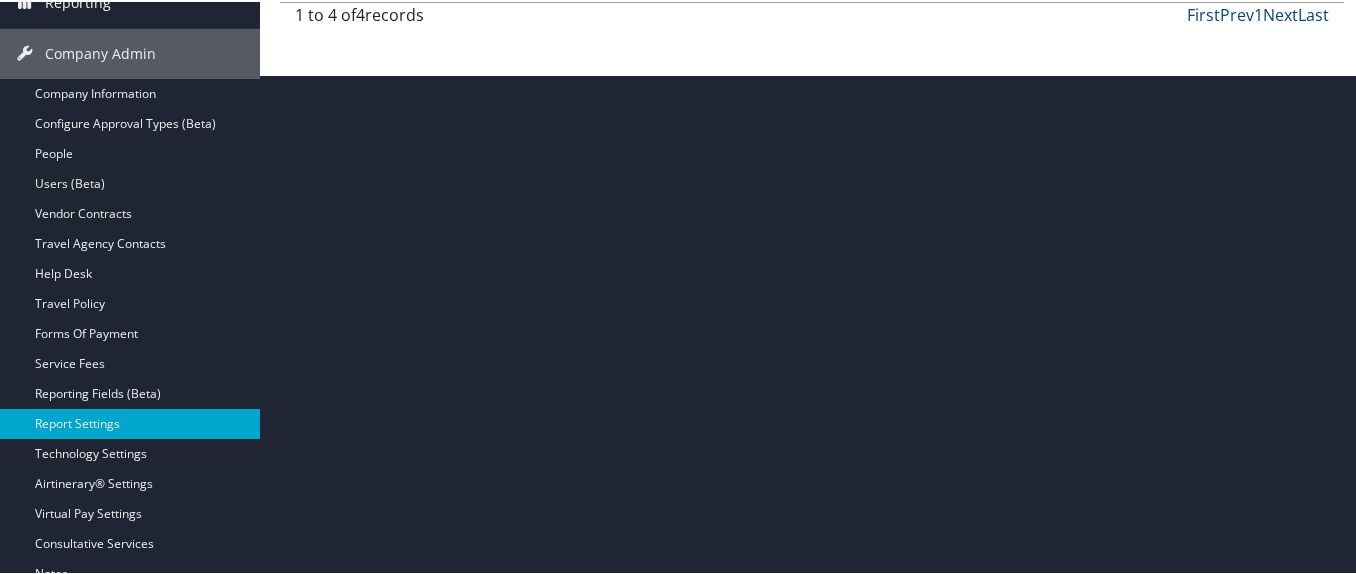 scroll, scrollTop: 646, scrollLeft: 0, axis: vertical 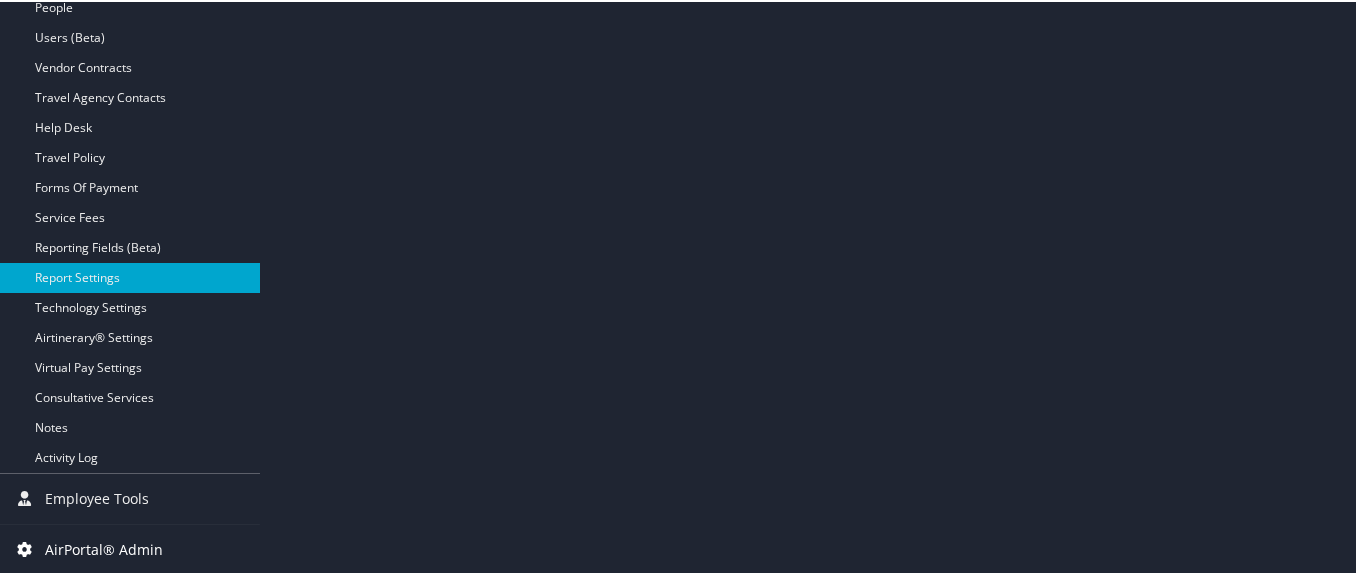 click on "AirPortal® Admin" at bounding box center (104, 548) 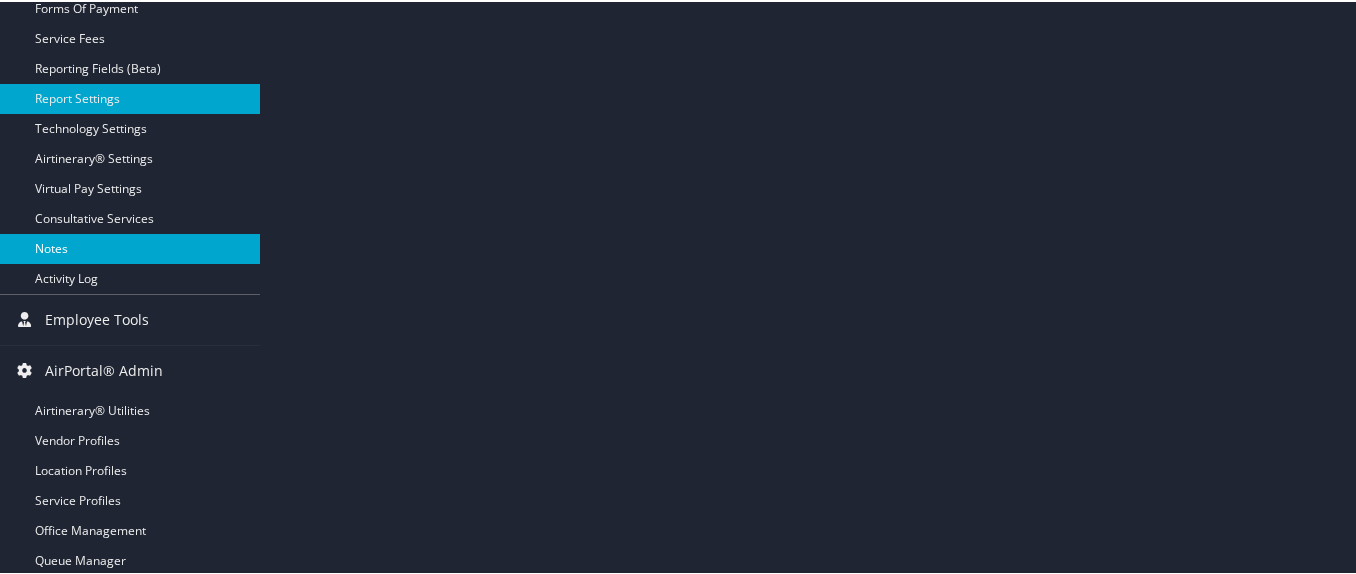 scroll, scrollTop: 826, scrollLeft: 0, axis: vertical 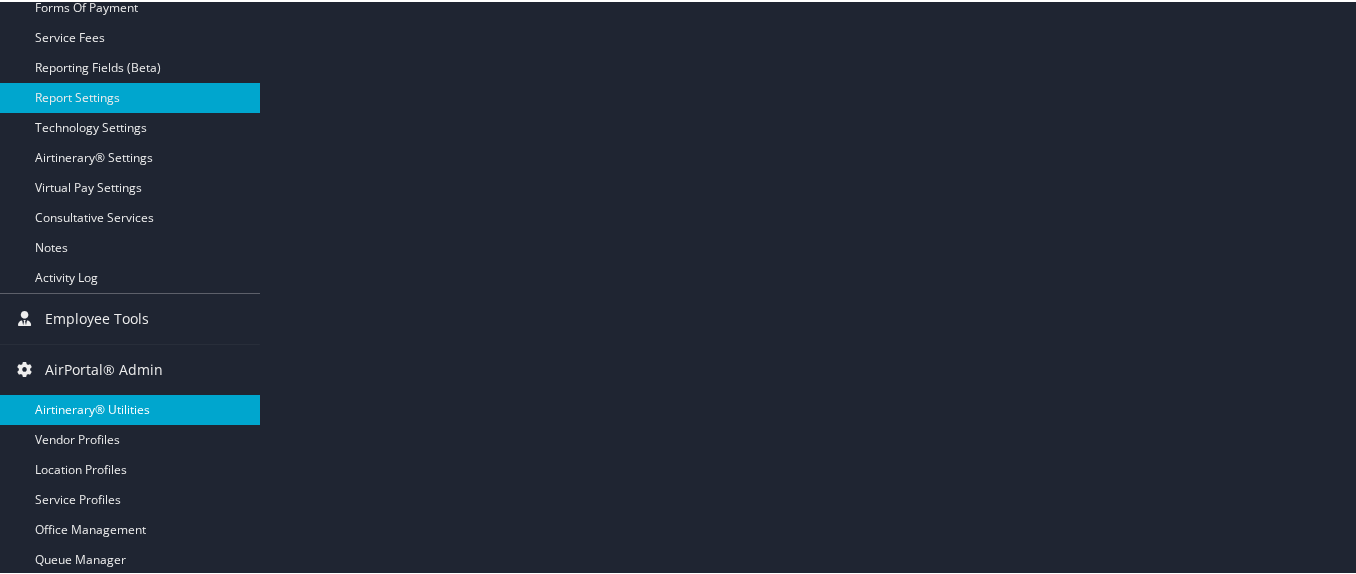 click on "Airtinerary® Utilities" at bounding box center [130, 408] 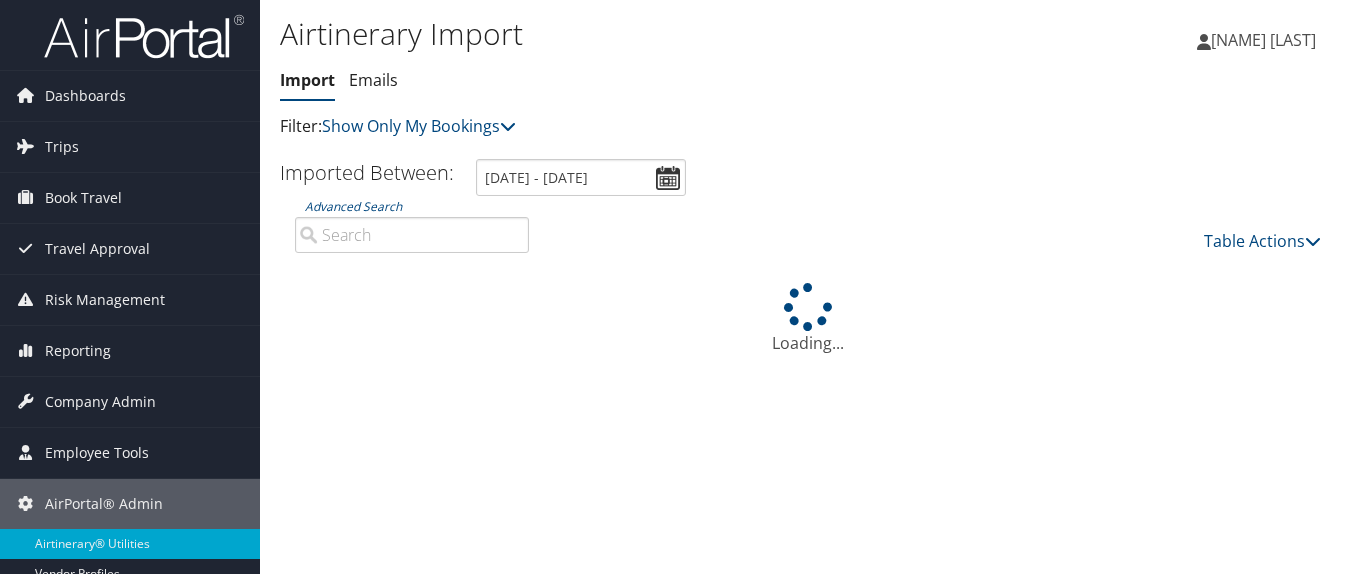 scroll, scrollTop: 0, scrollLeft: 0, axis: both 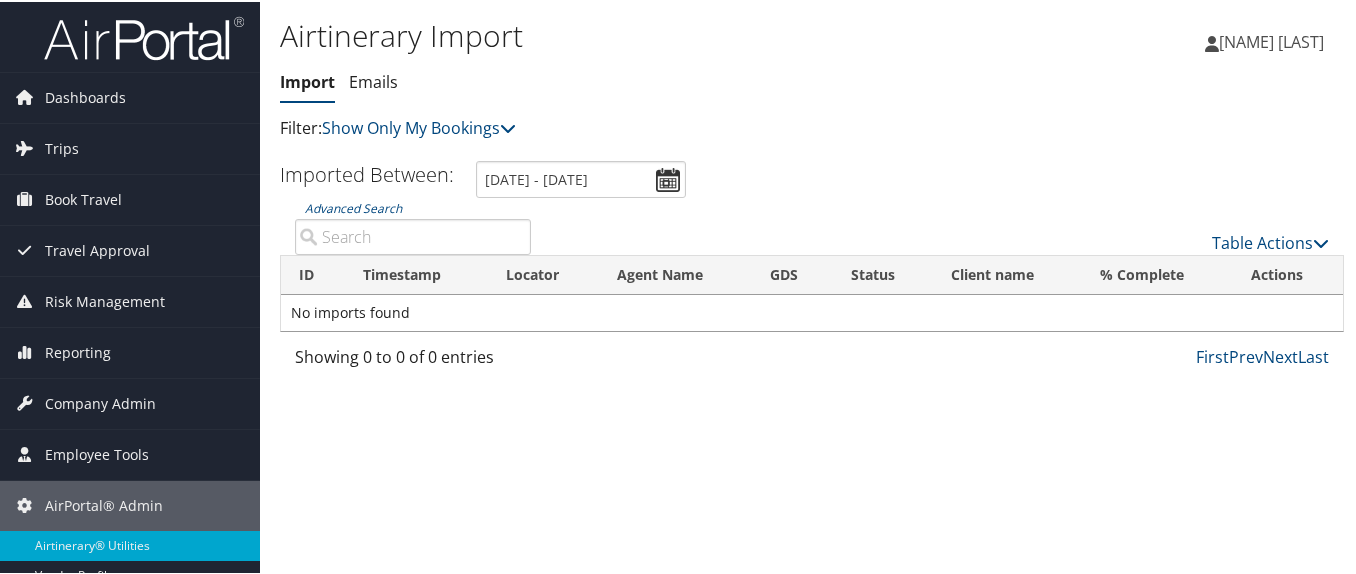 click on "Advanced Search" at bounding box center (413, 235) 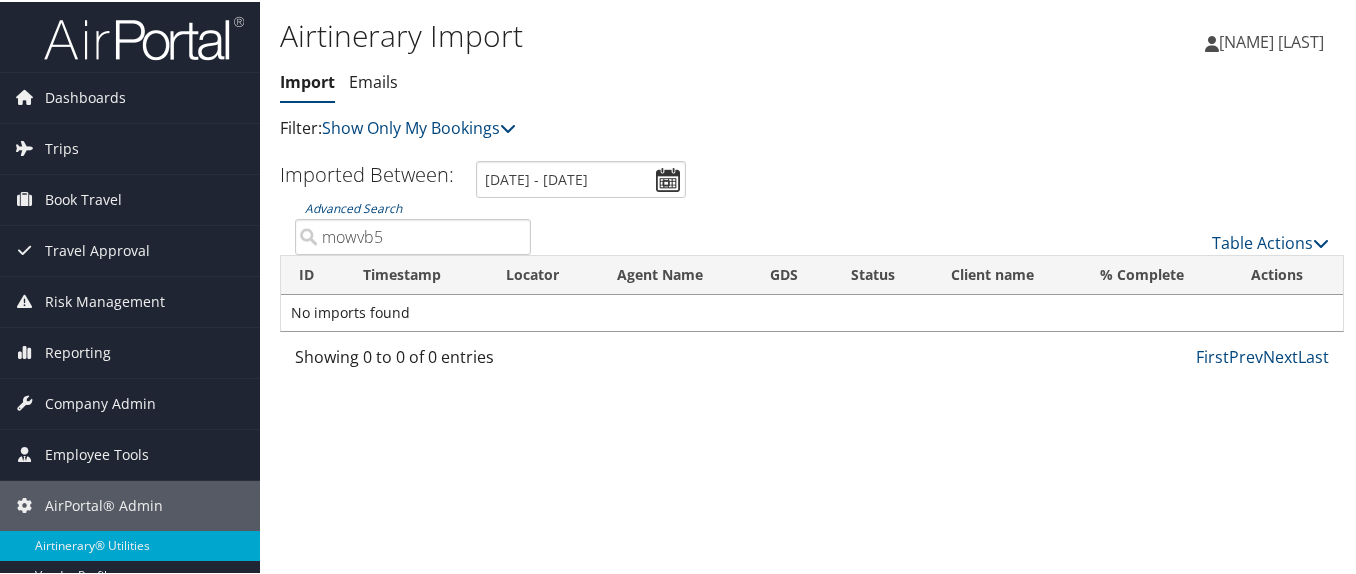 type on "mowvb5" 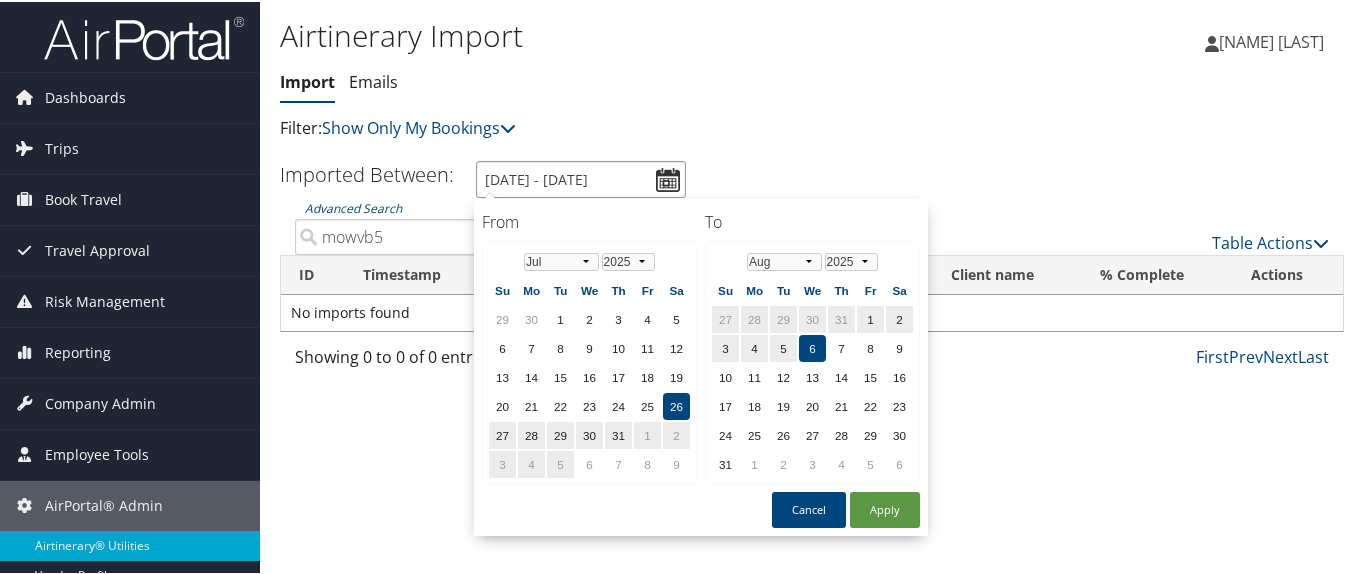 click on "7/26/2025 - 8/6/2025" at bounding box center [581, 177] 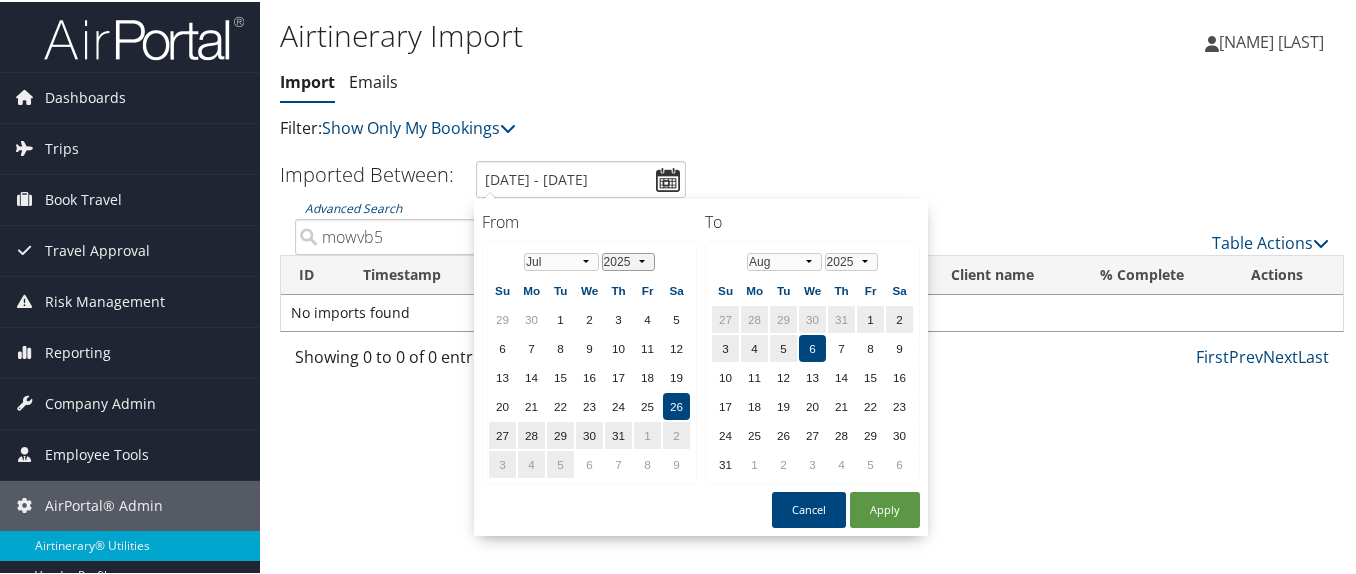 click on "1975 1976 1977 1978 1979 1980 1981 1982 1983 1984 1985 1986 1987 1988 1989 1990 1991 1992 1993 1994 1995 1996 1997 1998 1999 2000 2001 2002 2003 2004 2005 2006 2007 2008 2009 2010 2011 2012 2013 2014 2015 2016 2017 2018 2019 2020 2021 2022 2023 2024 2025 2026 2027 2028 2029 2030" at bounding box center [628, 260] 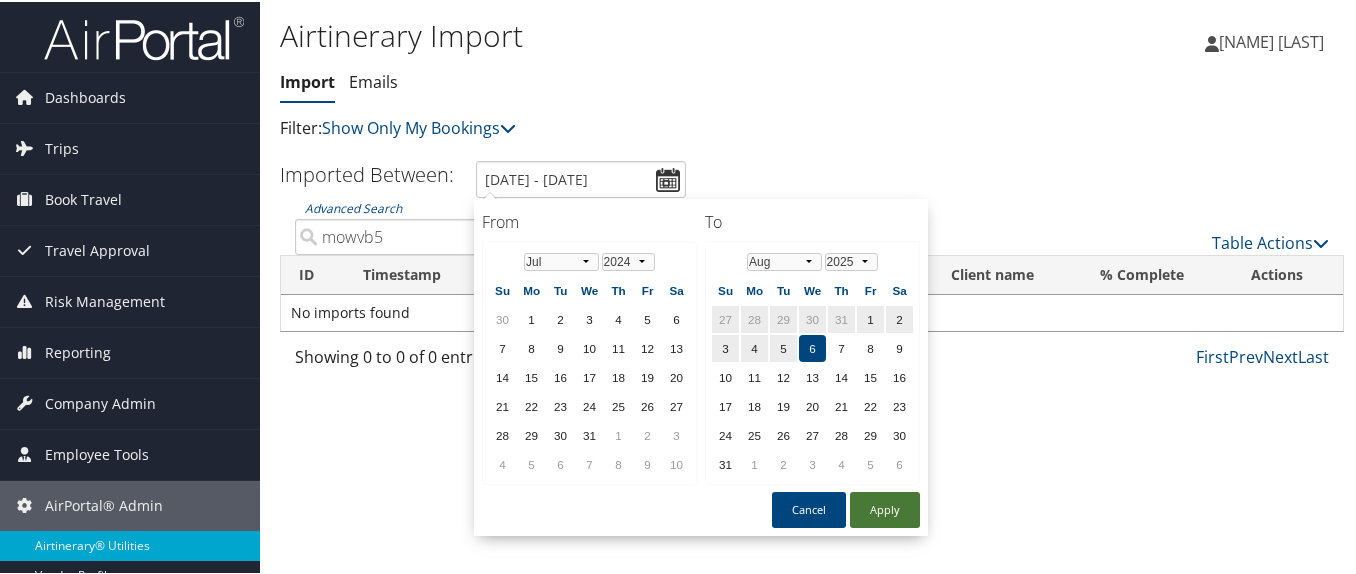 click on "Apply" at bounding box center [885, 508] 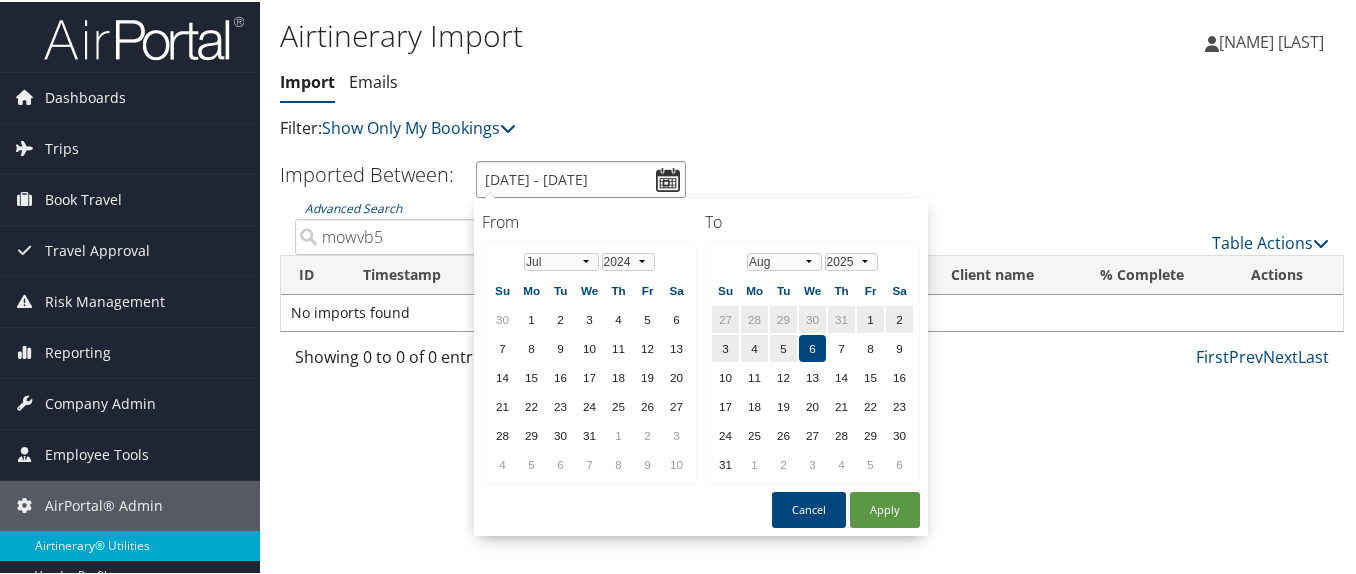 click on "7/26/2025 - 8/6/2025" at bounding box center [581, 177] 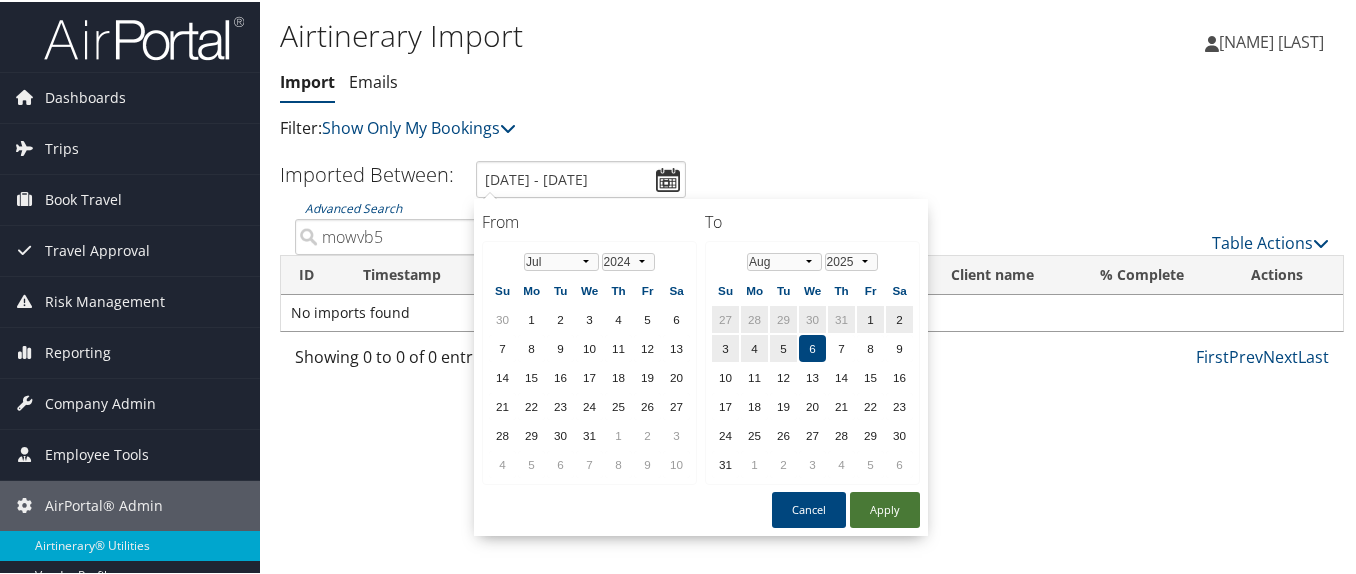 click on "Apply" at bounding box center (885, 508) 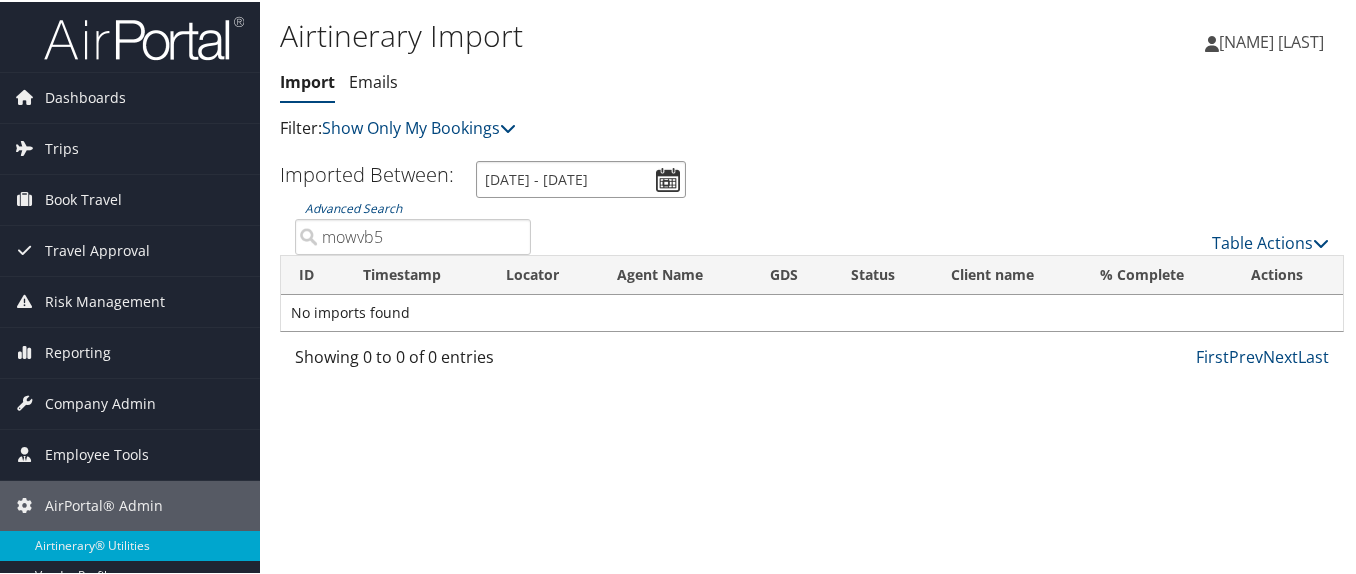 click on "7/26/2025 - 8/6/2025" at bounding box center (581, 177) 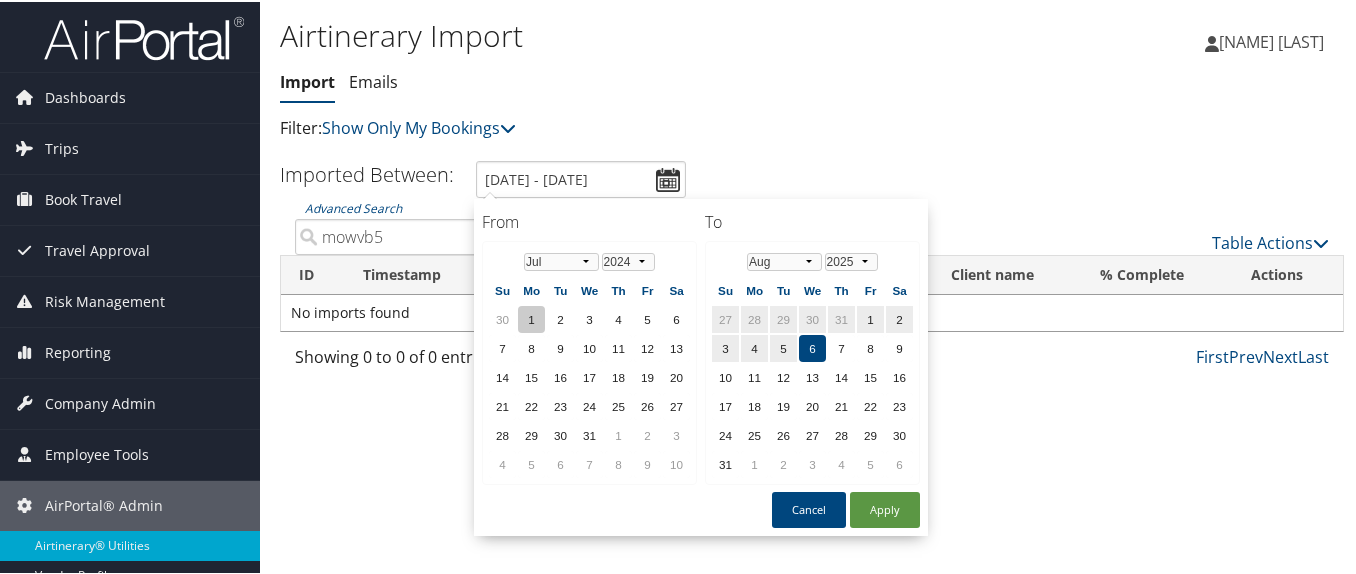click on "1" at bounding box center (531, 317) 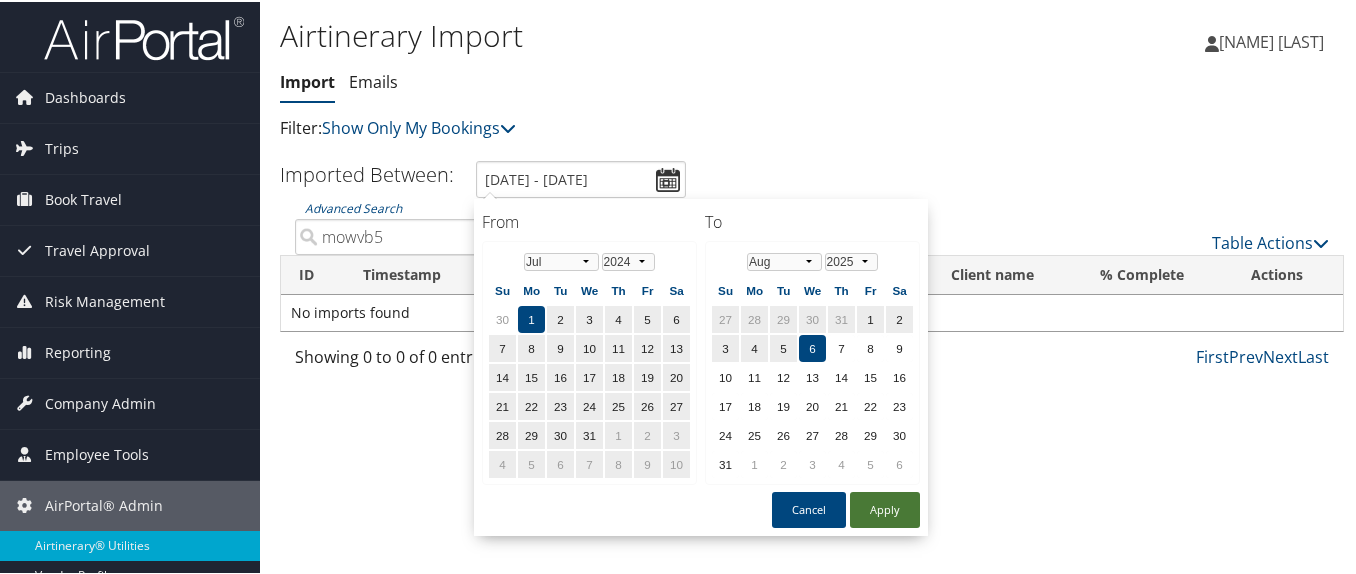 click on "Apply" at bounding box center [885, 508] 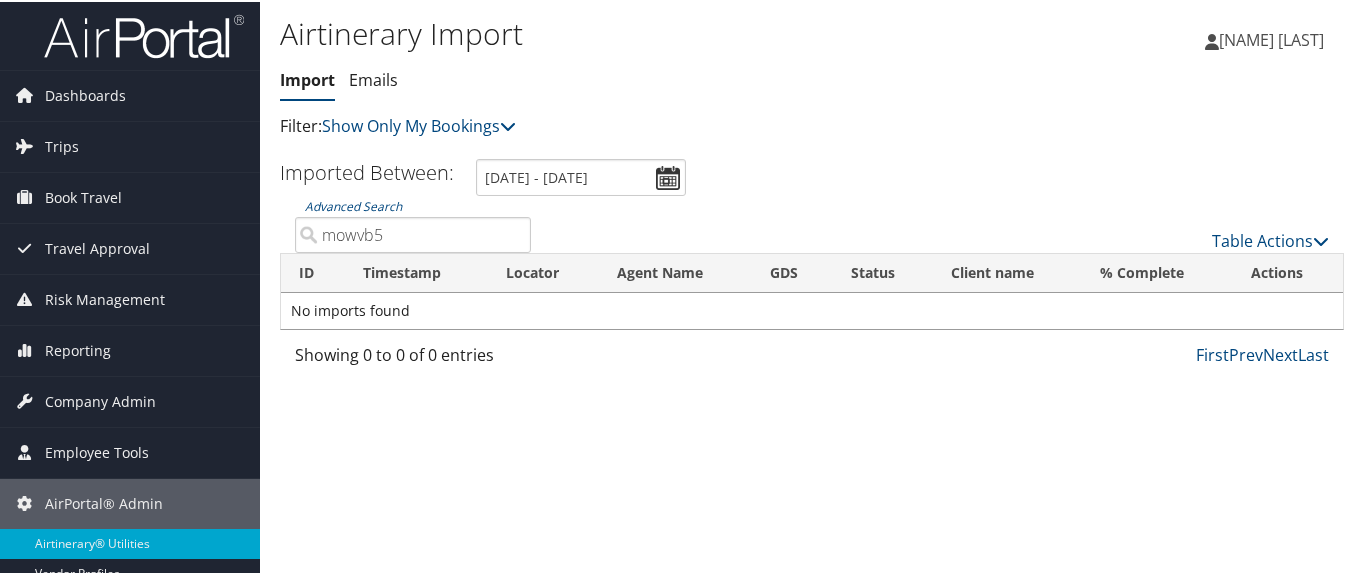 scroll, scrollTop: 0, scrollLeft: 0, axis: both 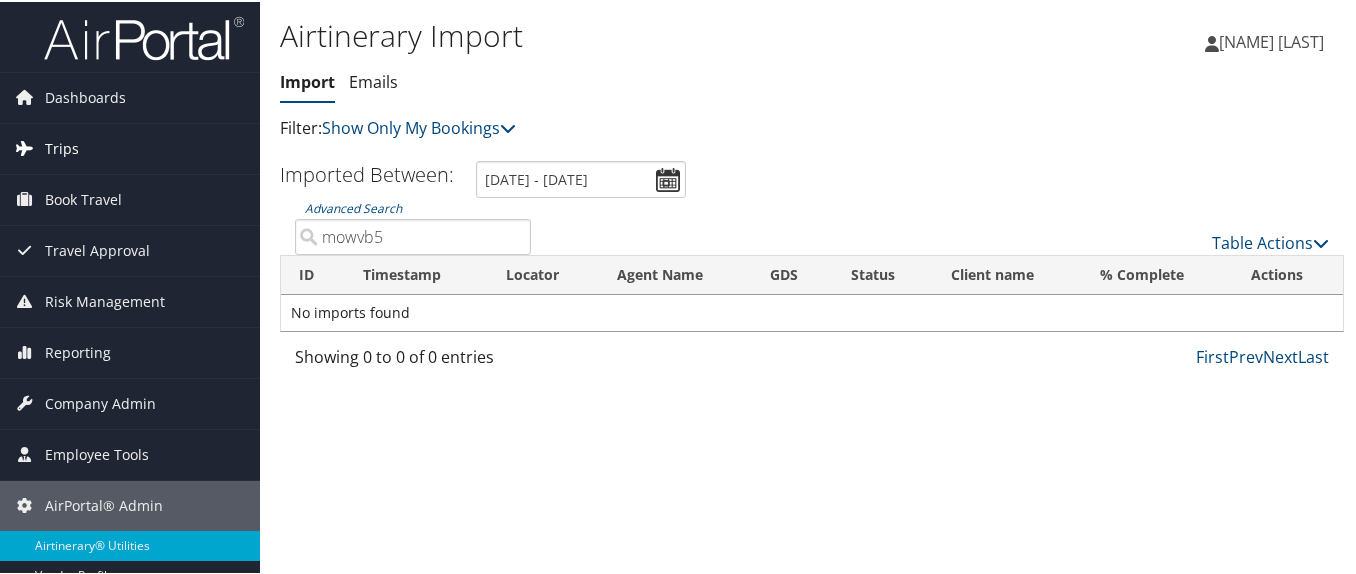 click on "Trips" at bounding box center [130, 147] 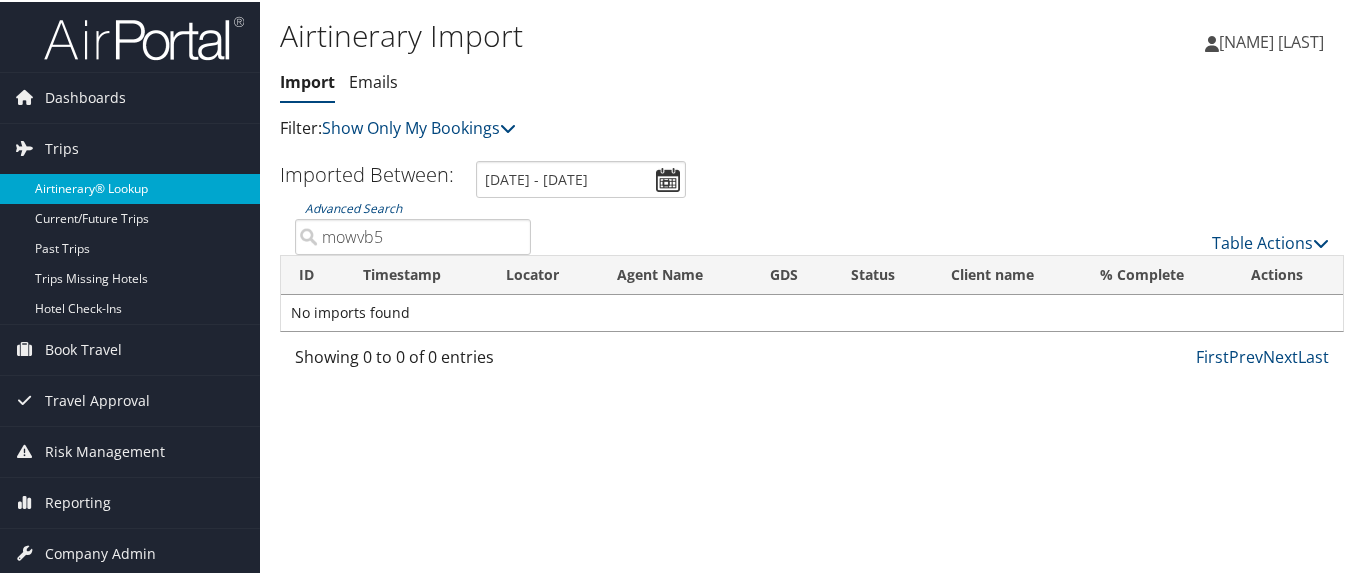 click on "Airtinerary® Lookup" at bounding box center [130, 187] 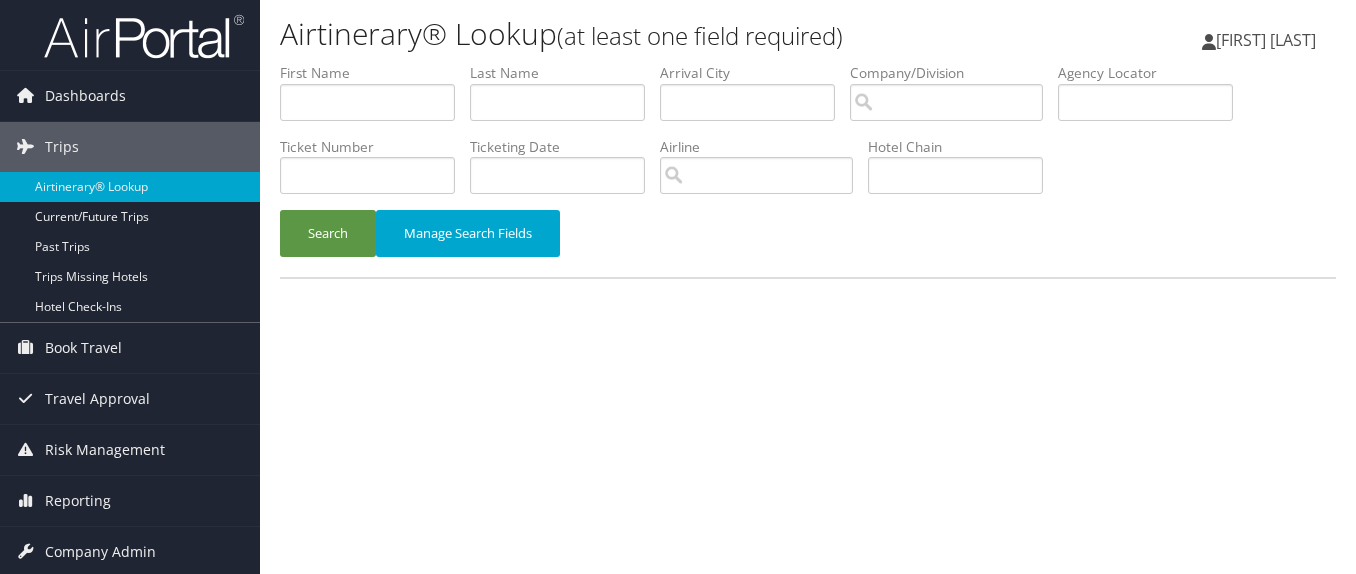 scroll, scrollTop: 0, scrollLeft: 0, axis: both 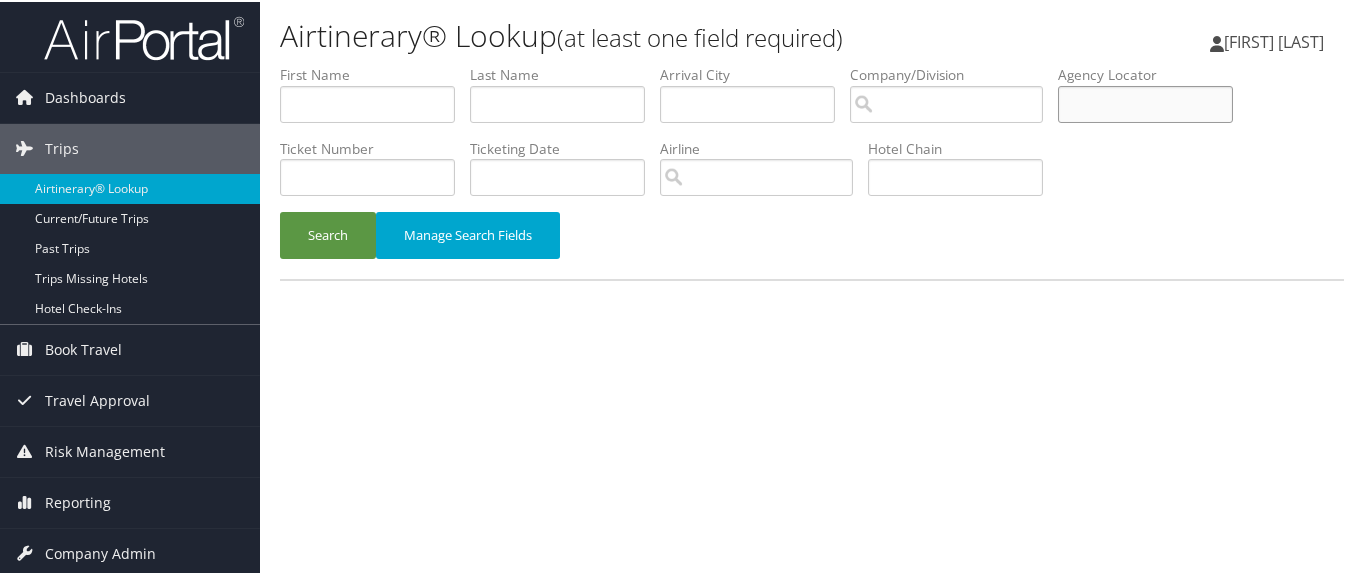 click at bounding box center (1145, 102) 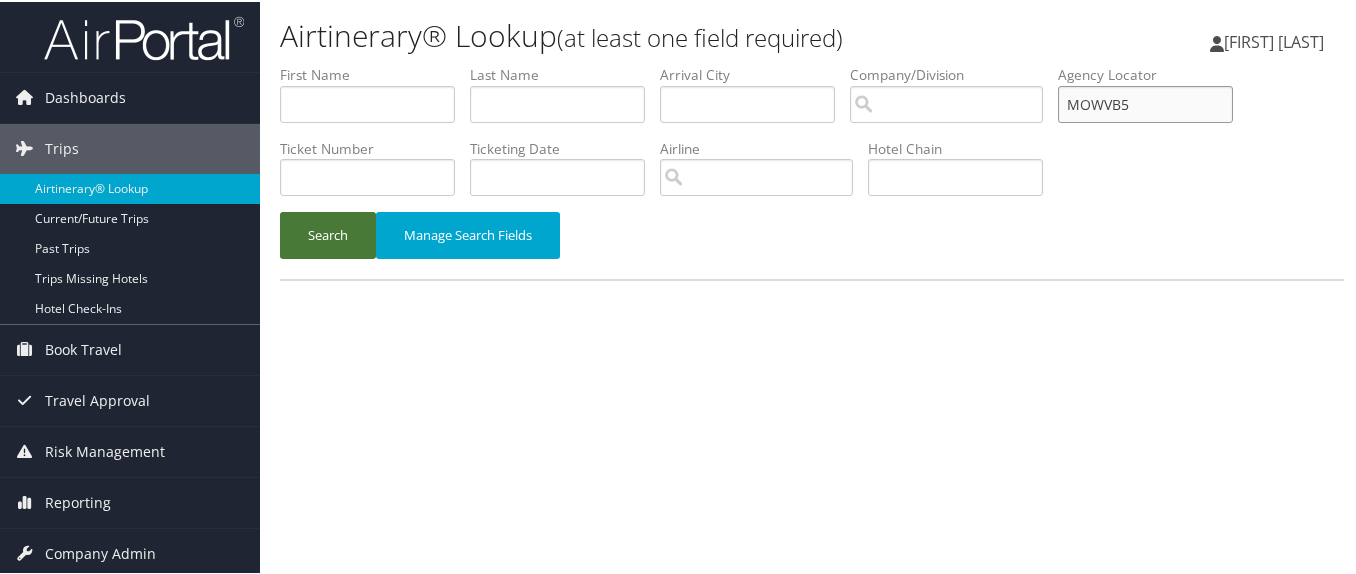 type on "MOWVB5" 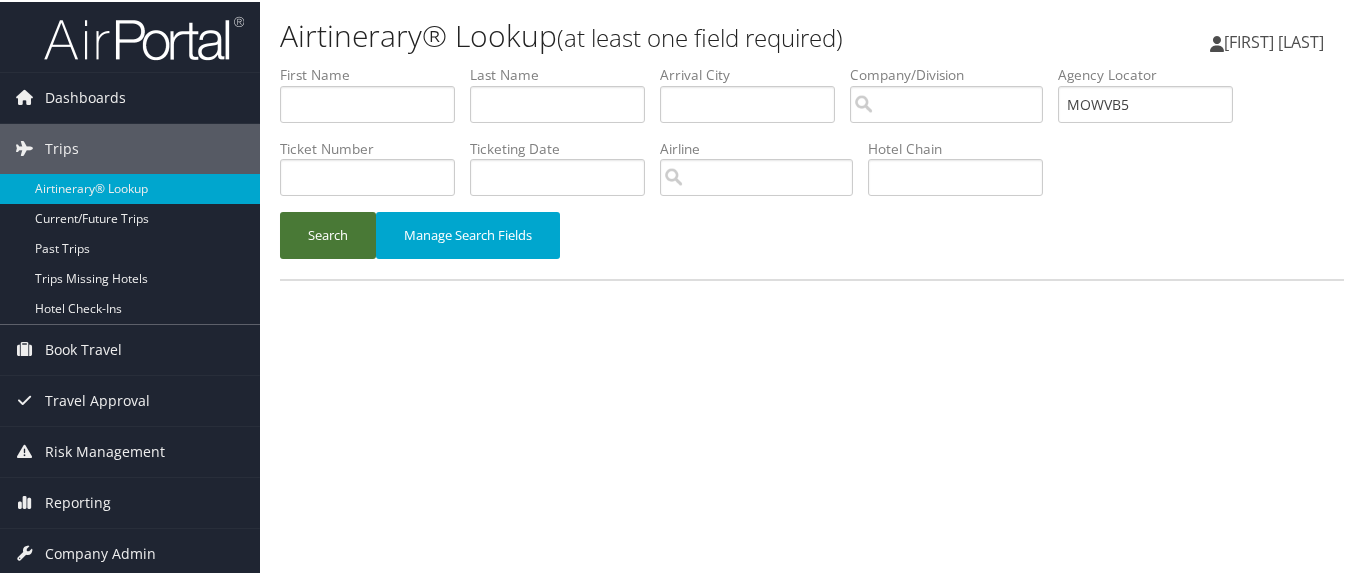 click on "Search" at bounding box center (328, 233) 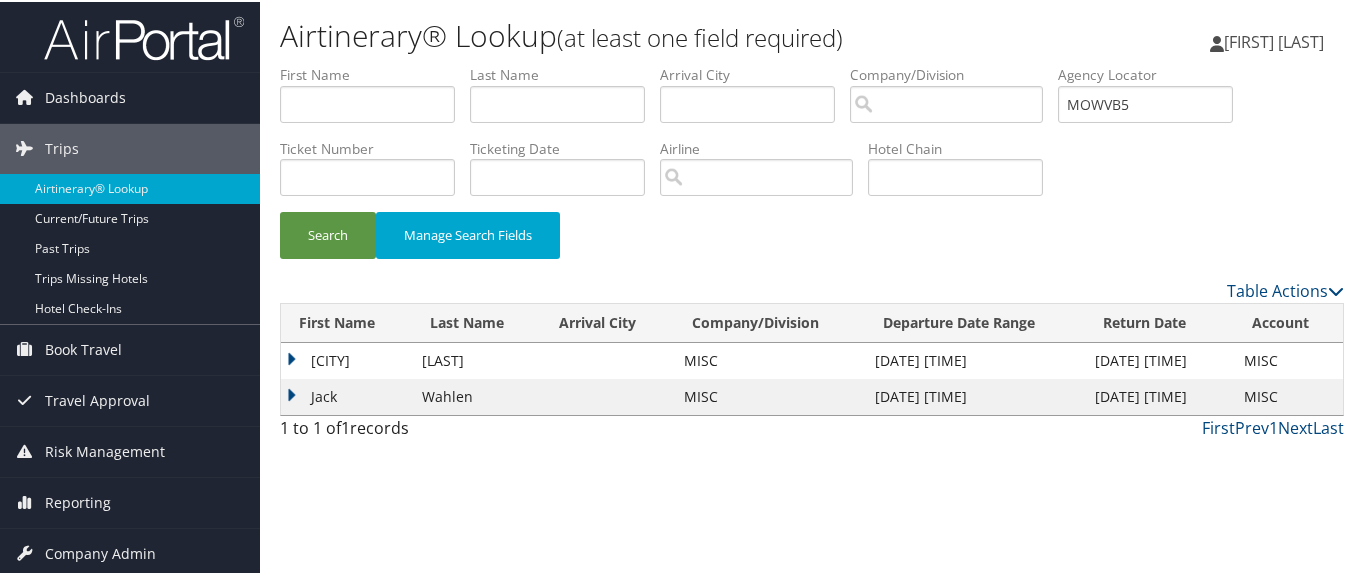 click on "Alexandria" at bounding box center [346, 359] 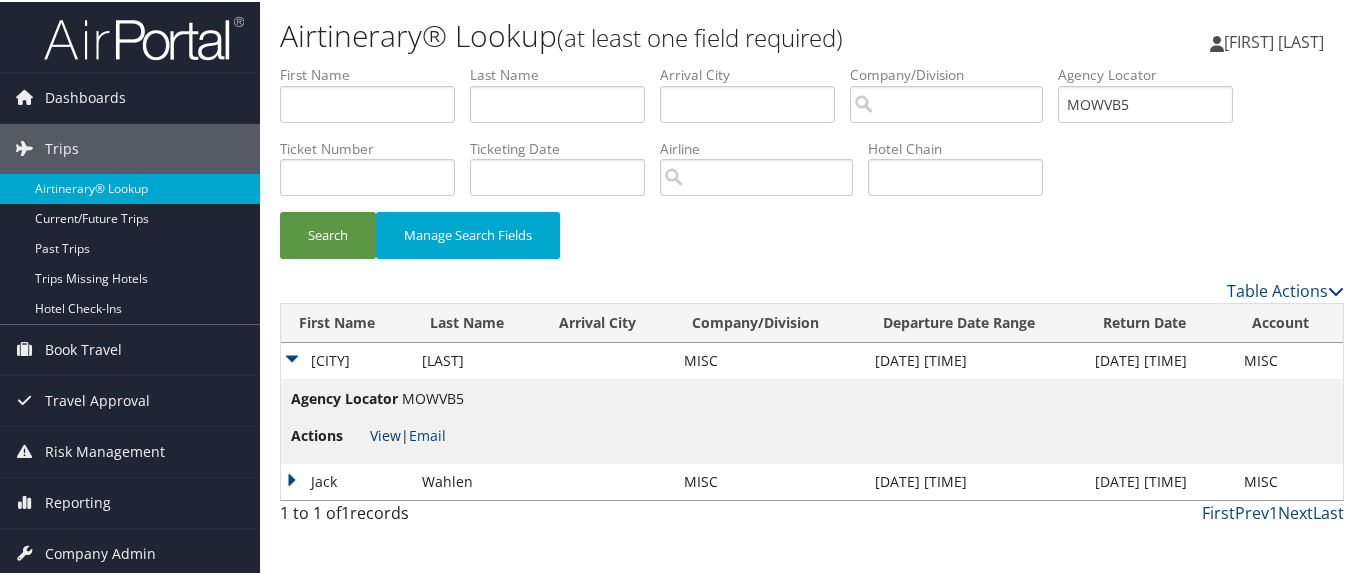 click on "View" at bounding box center (385, 433) 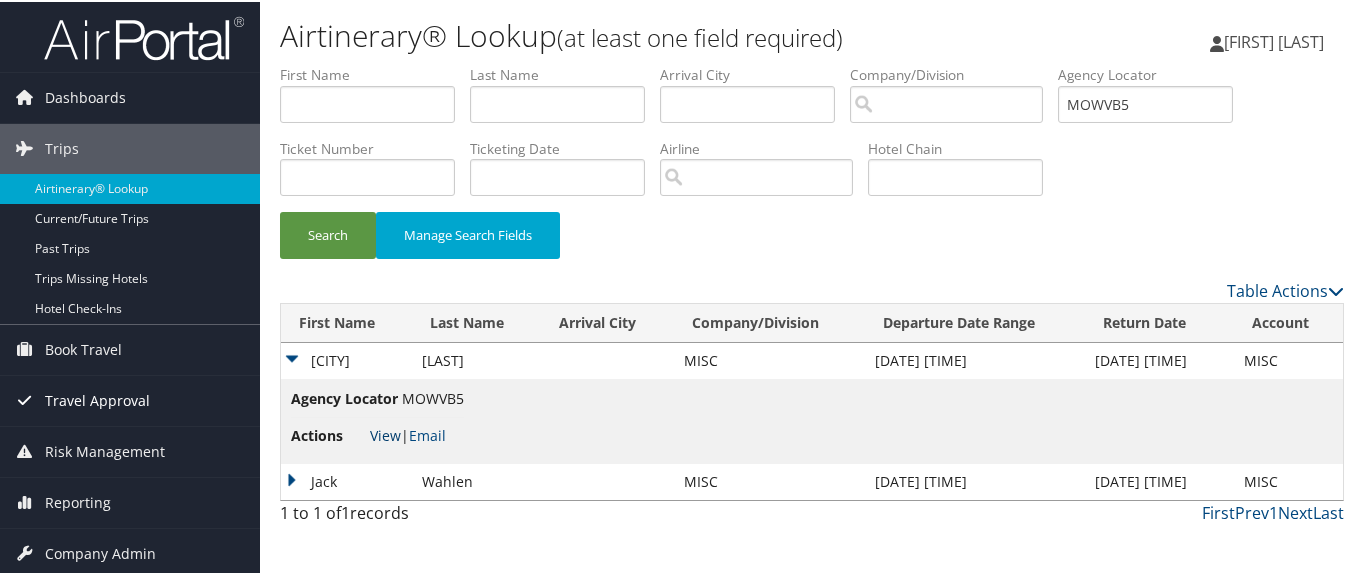 scroll, scrollTop: 106, scrollLeft: 0, axis: vertical 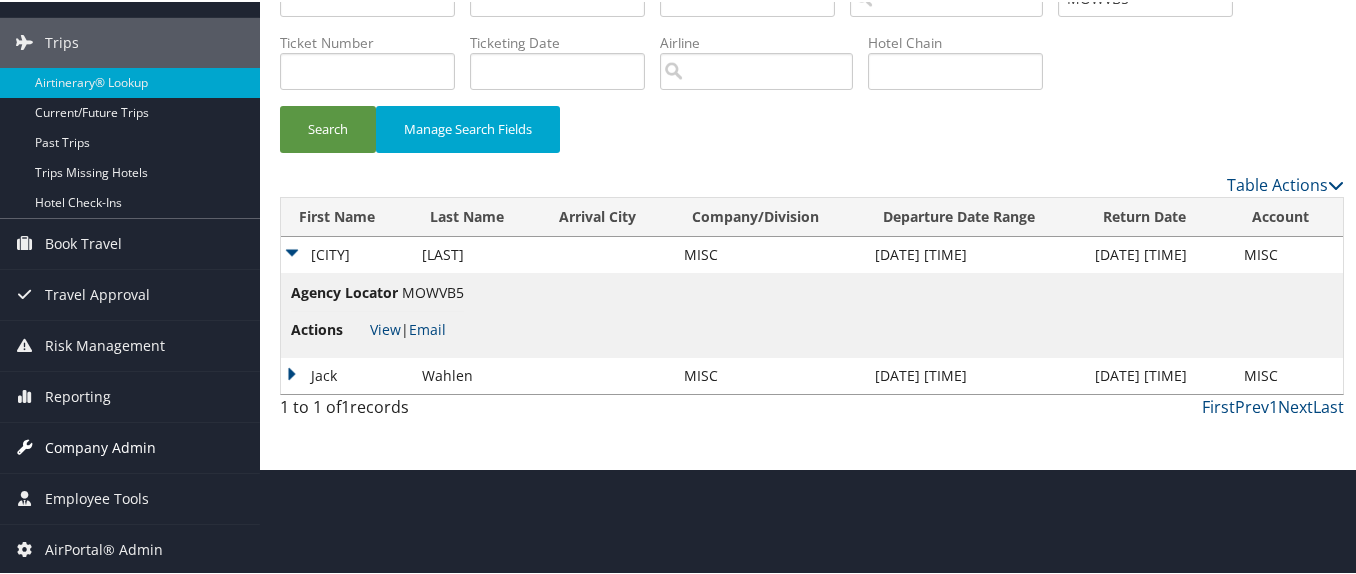 click on "Company Admin" at bounding box center [100, 446] 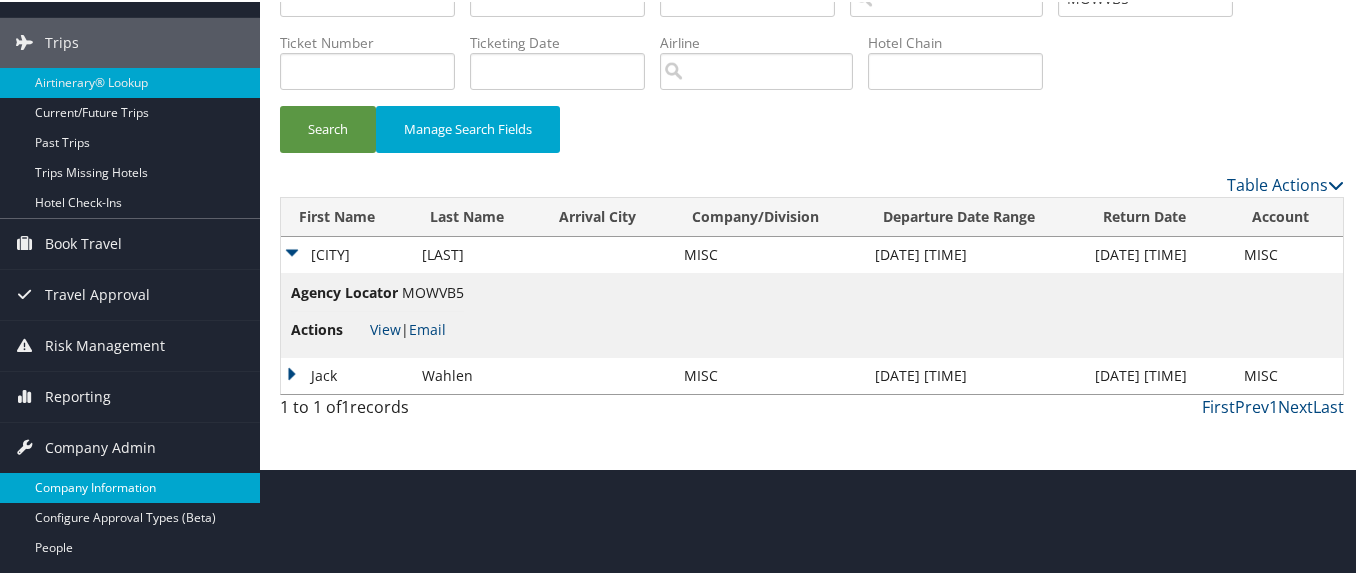click on "Company Information" at bounding box center [130, 486] 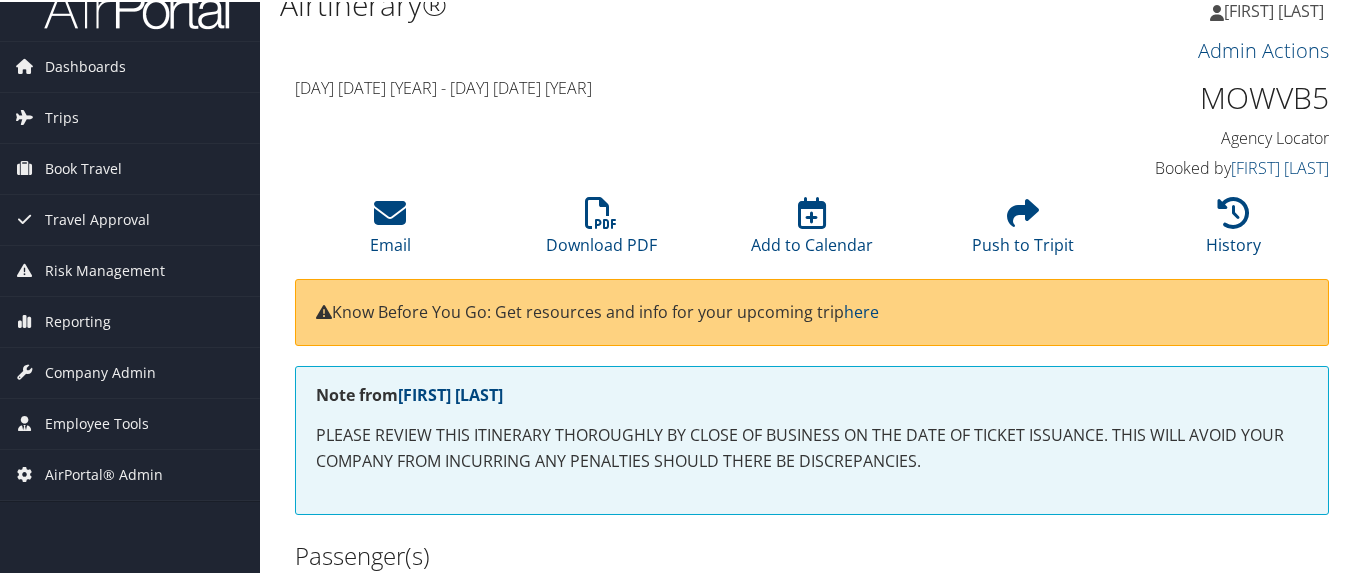 scroll, scrollTop: 0, scrollLeft: 0, axis: both 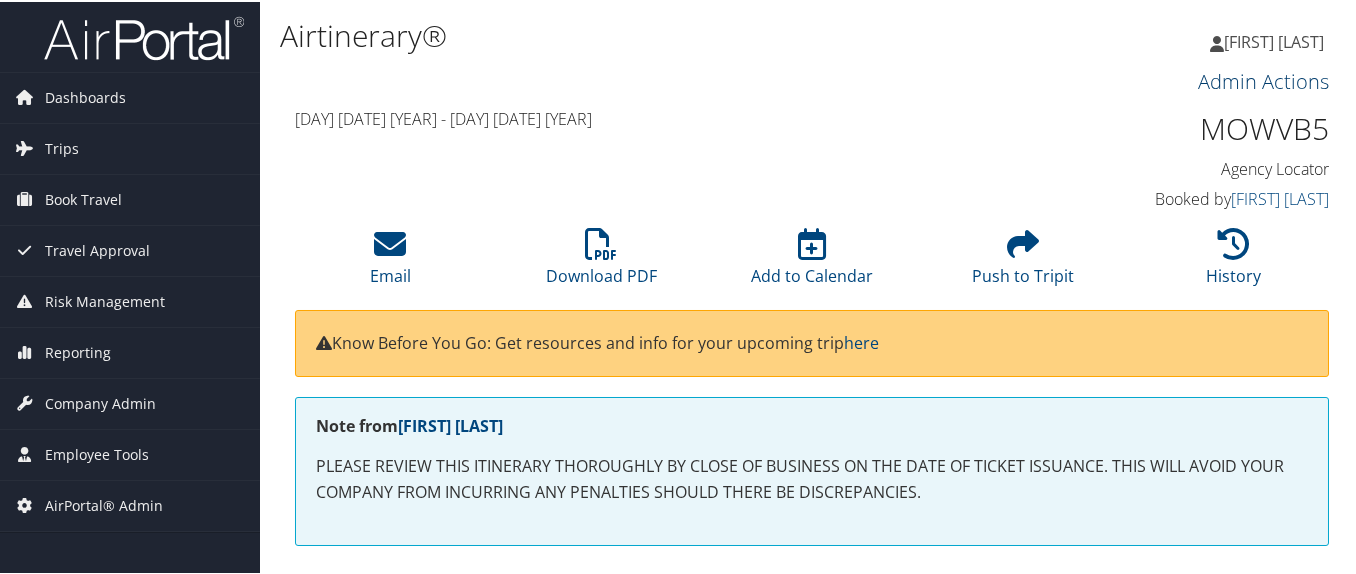 click on "Admin Actions" at bounding box center [1263, 79] 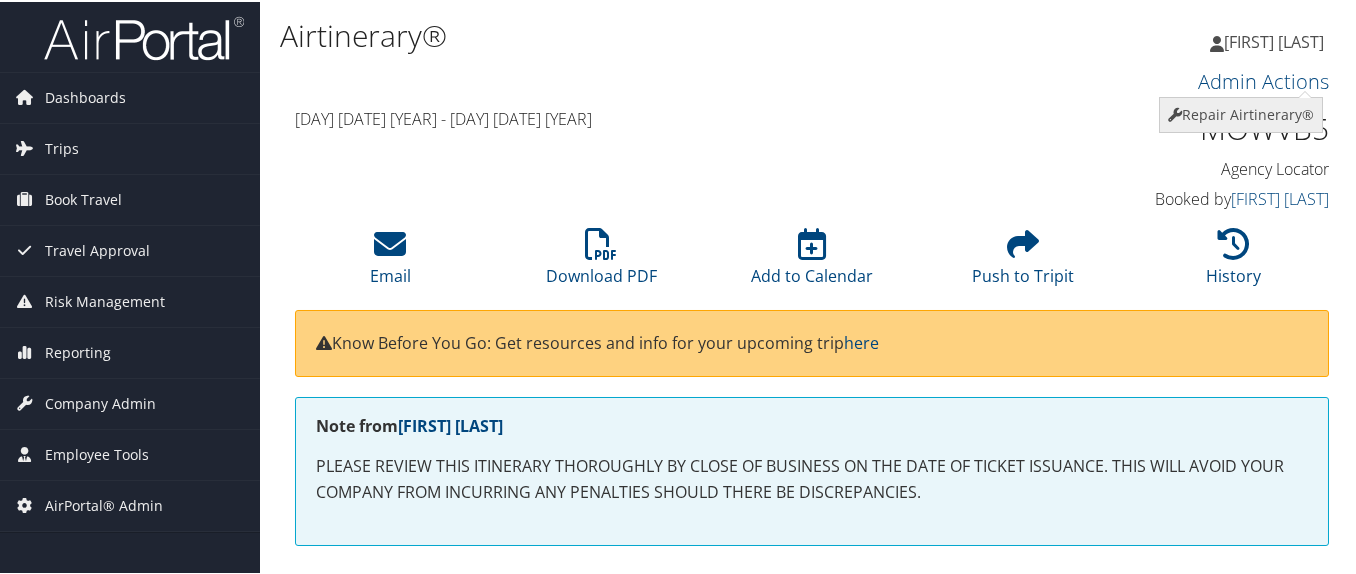 click on "Repair Airtinerary®" at bounding box center (1241, 113) 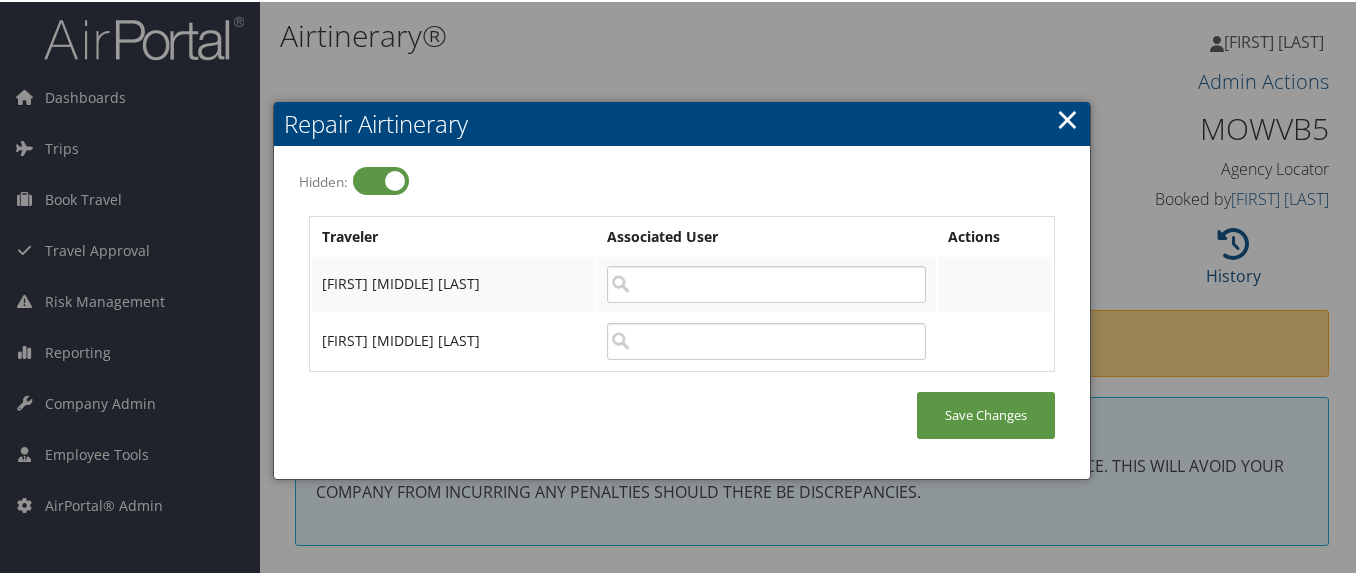 click on "×" at bounding box center (1067, 117) 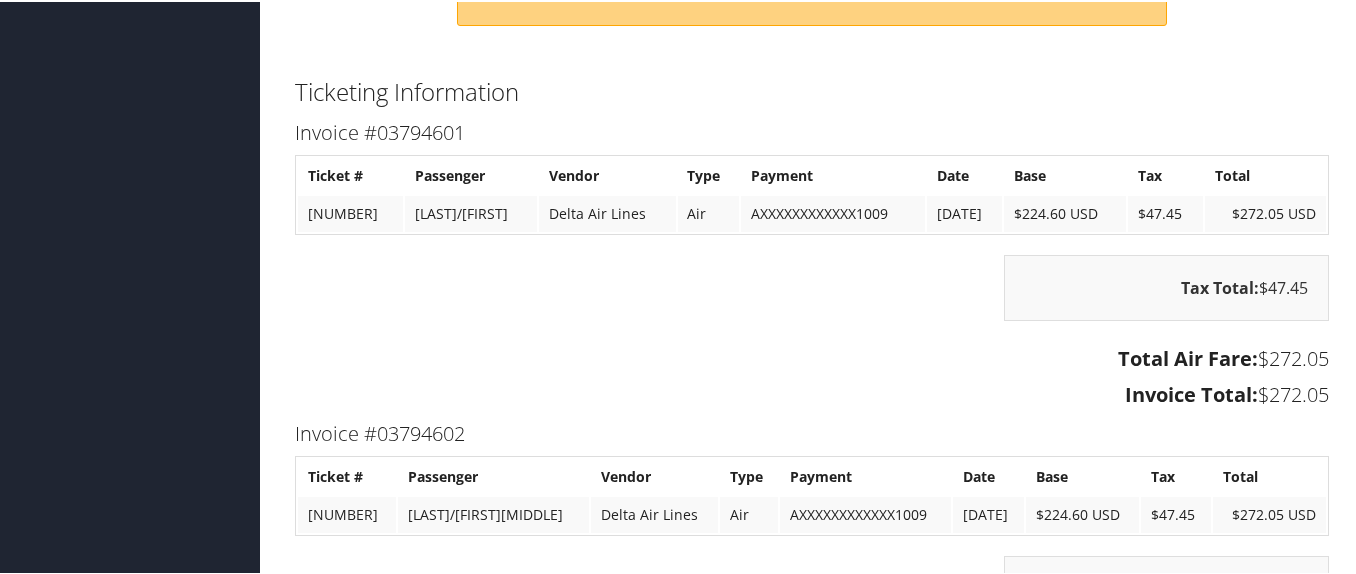 scroll, scrollTop: 800, scrollLeft: 0, axis: vertical 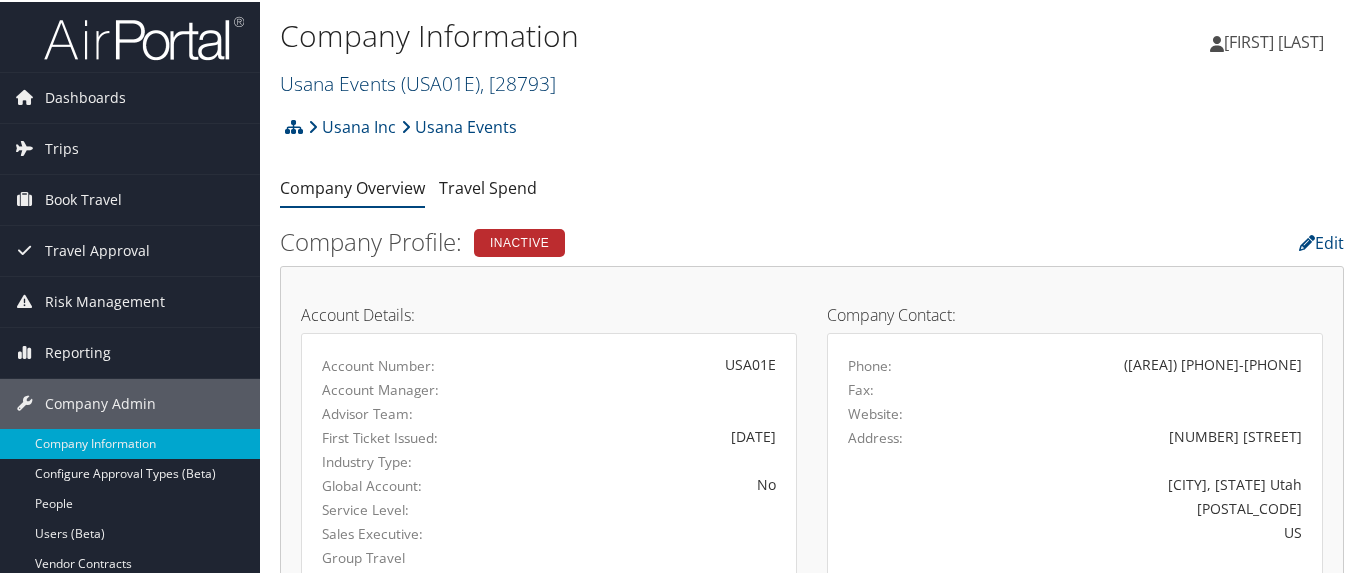 click on "Usana Events   ( USA01E )  , [ 28793 ]" at bounding box center (418, 81) 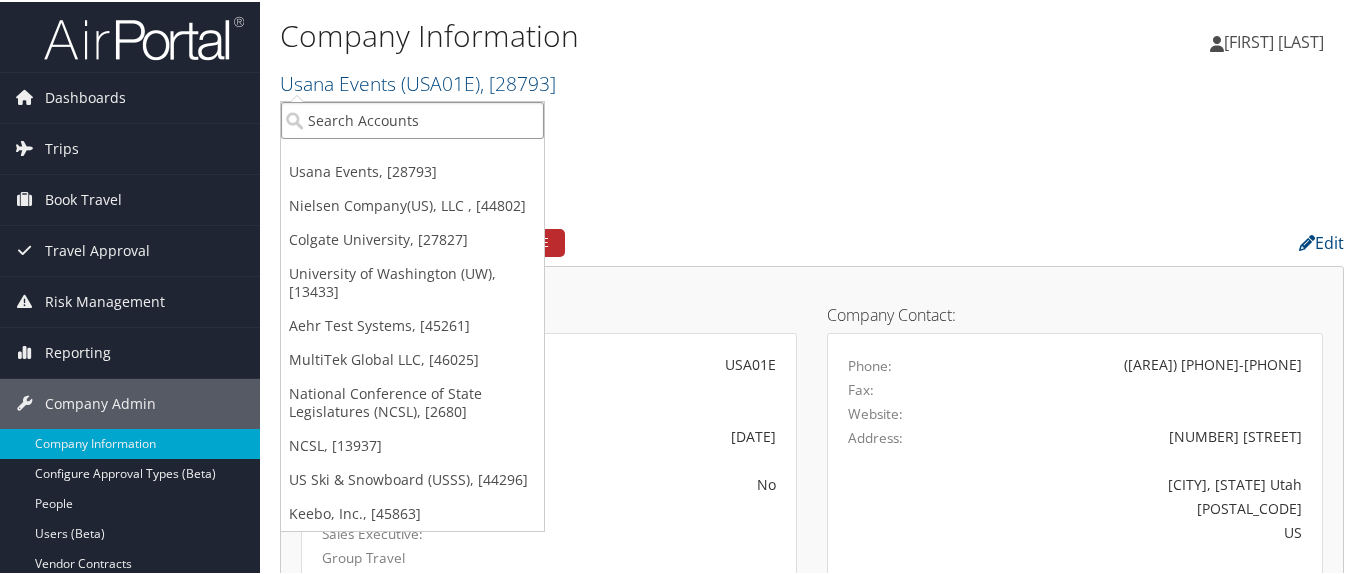click at bounding box center (412, 118) 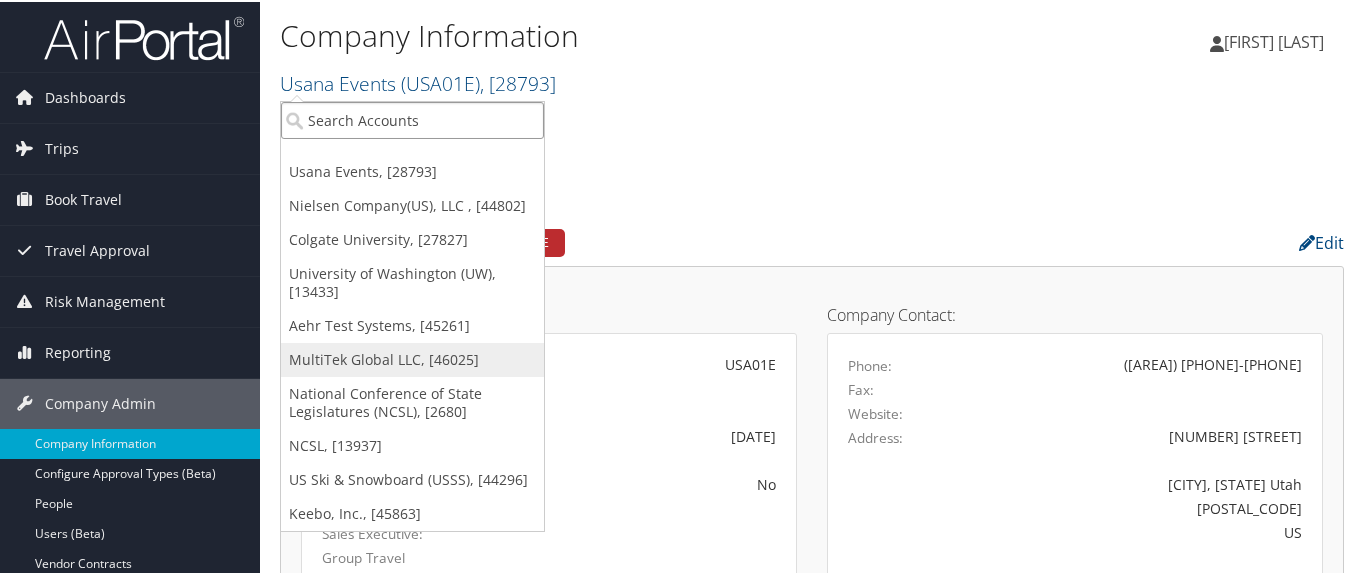 type on "301920" 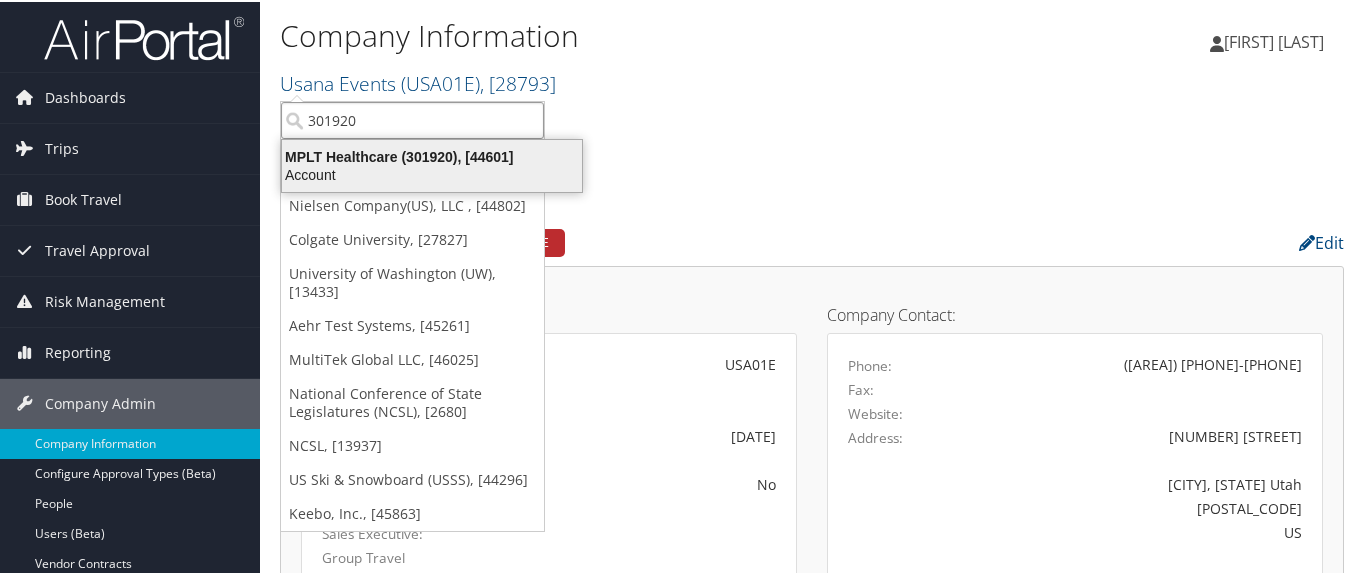 click on "MPLT Healthcare (301920), [44601]" at bounding box center [432, 155] 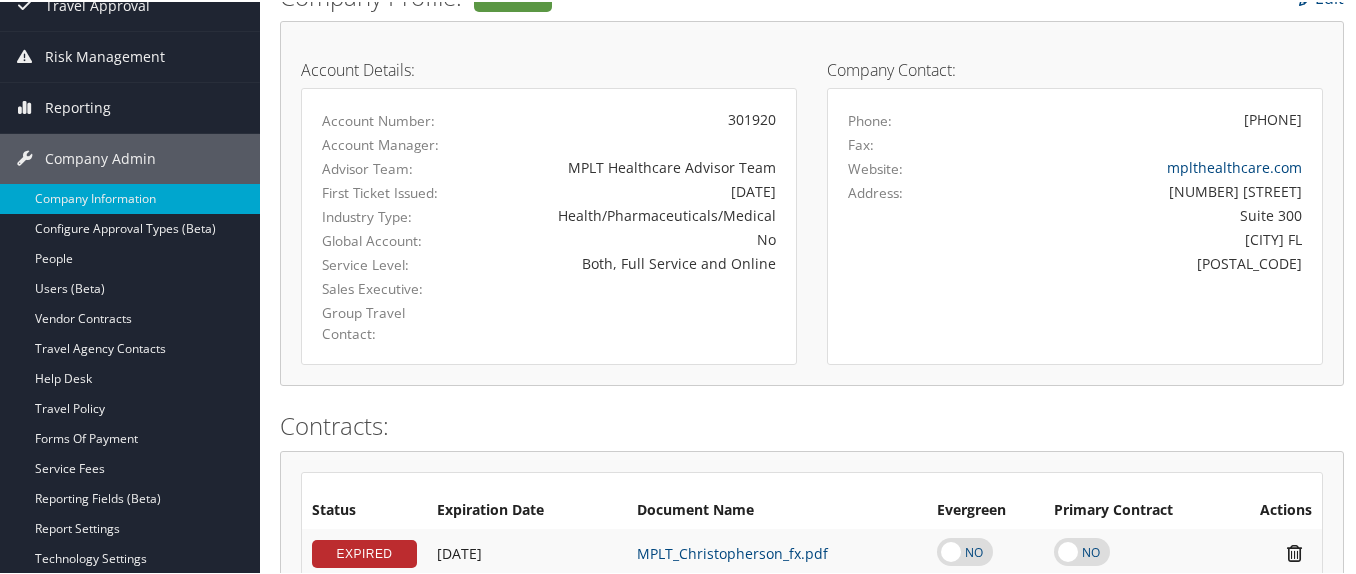 scroll, scrollTop: 0, scrollLeft: 0, axis: both 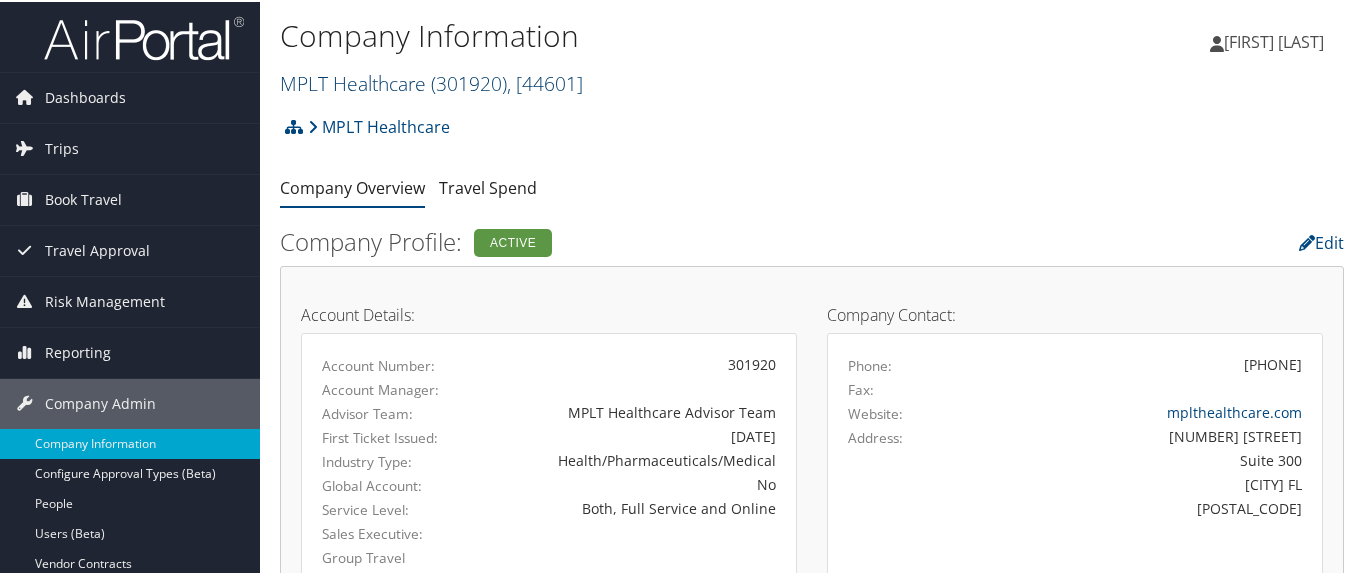 click on "MPLT Healthcare   ( 301920 )  , [ 44601 ]" at bounding box center (431, 81) 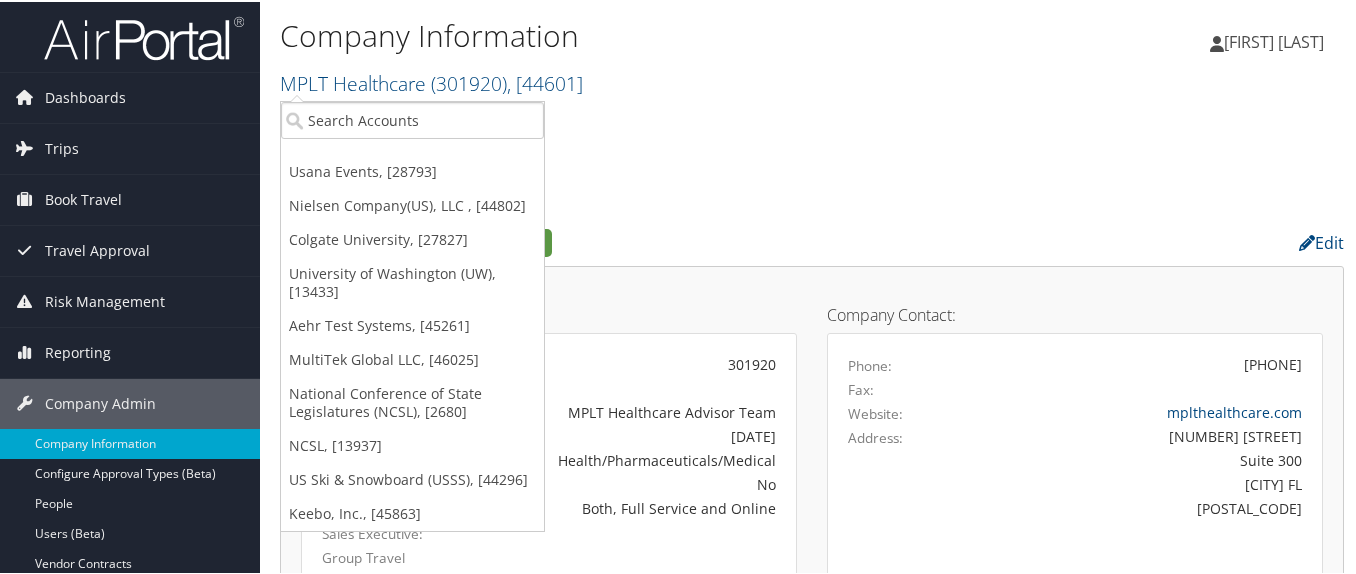 click on "Usana Events, [28793]" at bounding box center (412, 170) 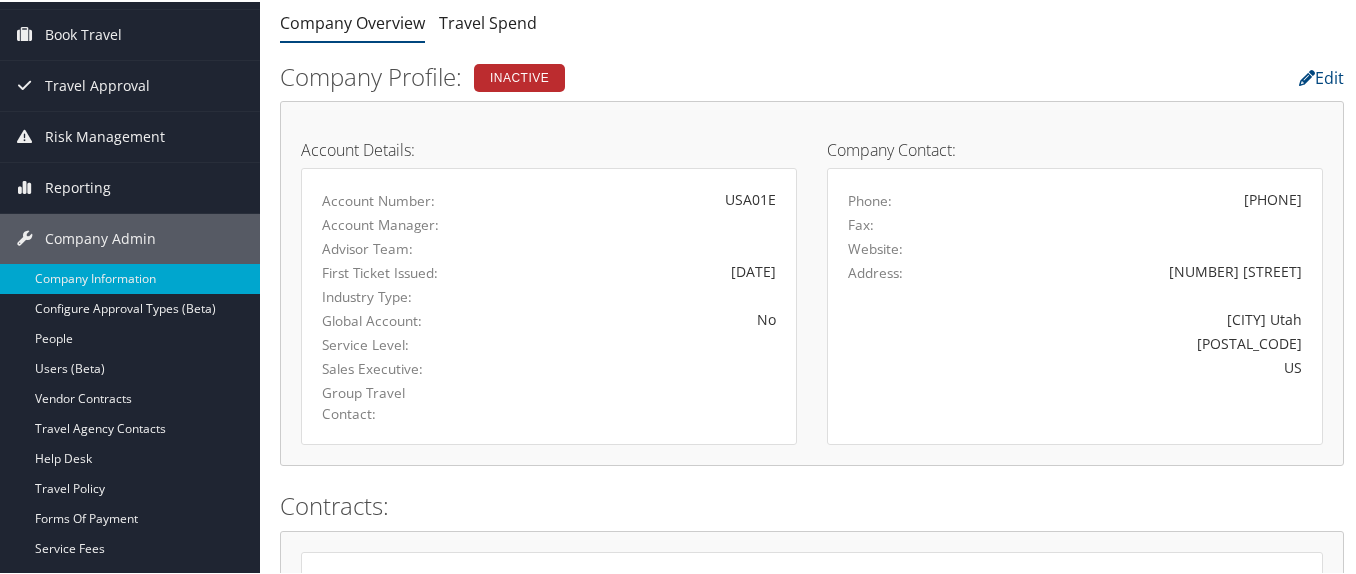 scroll, scrollTop: 0, scrollLeft: 0, axis: both 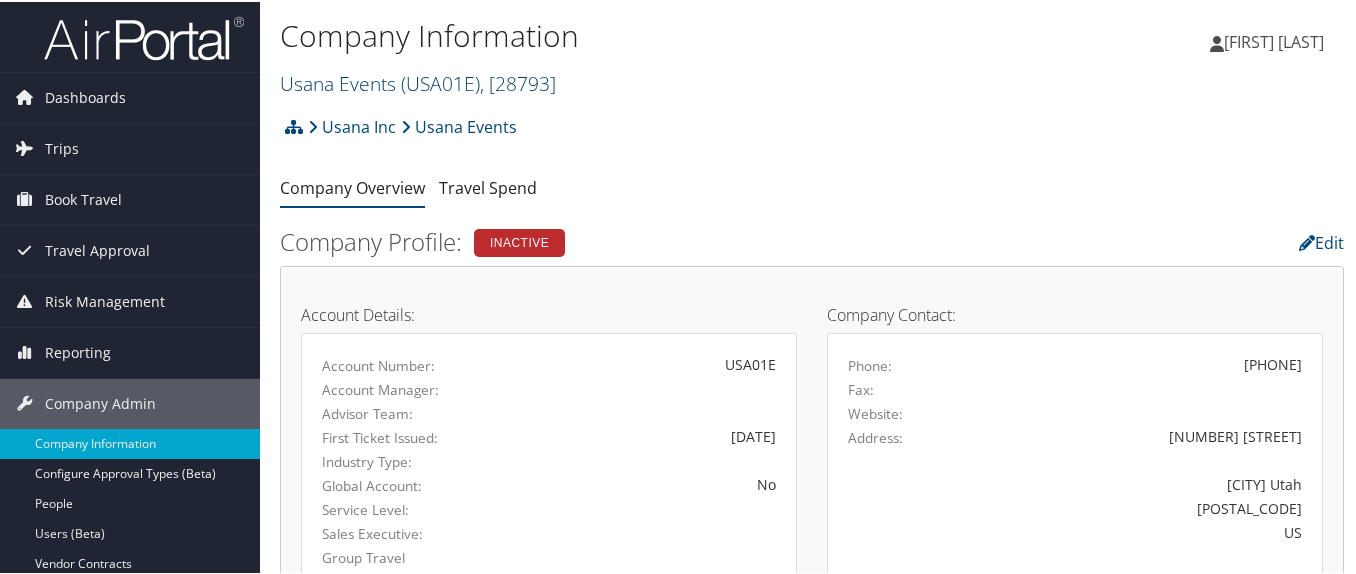 drag, startPoint x: 332, startPoint y: 76, endPoint x: 331, endPoint y: 88, distance: 12.0415945 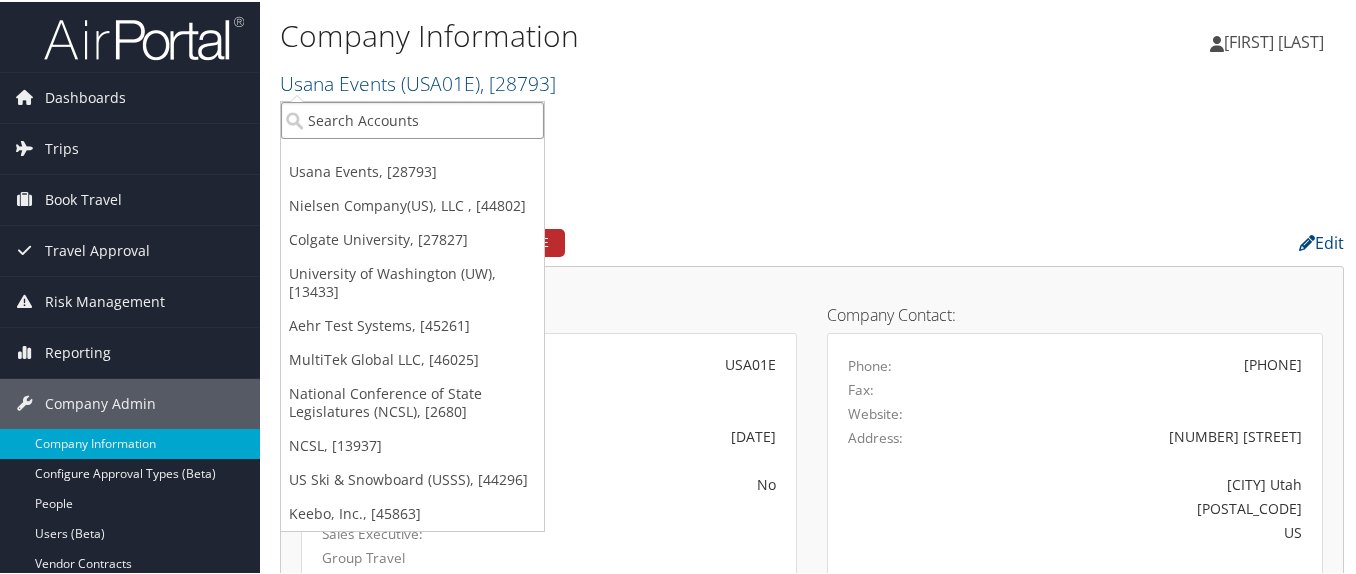 click at bounding box center [412, 118] 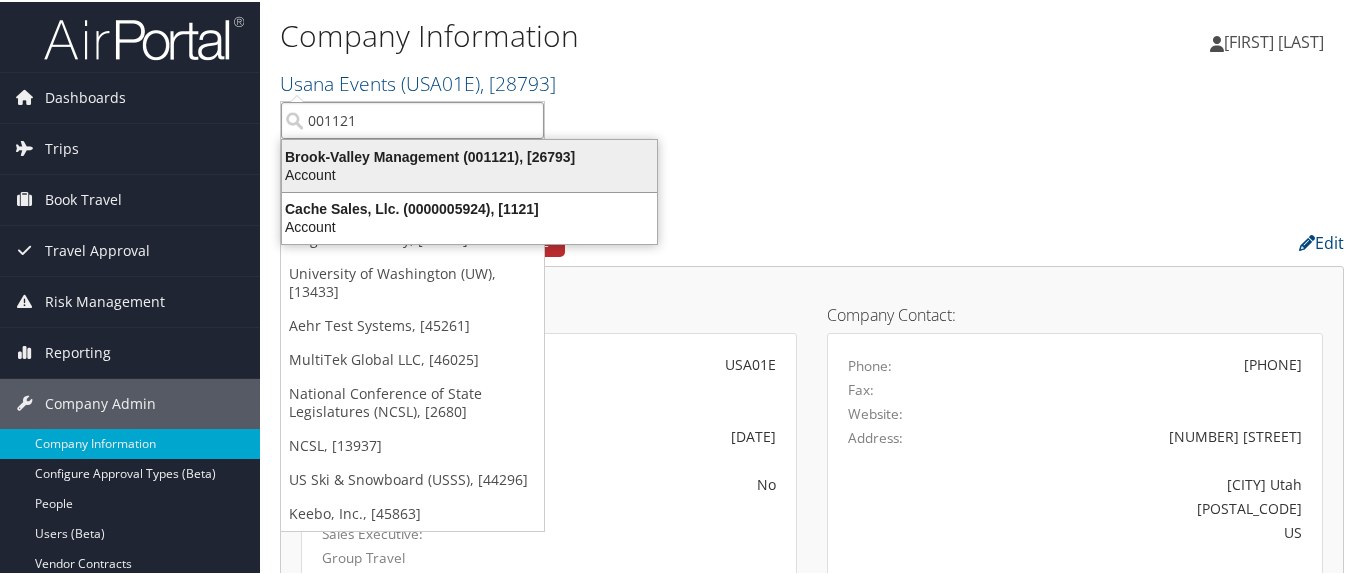 click on "Brook-Valley Management (001121), [26793]" at bounding box center (469, 155) 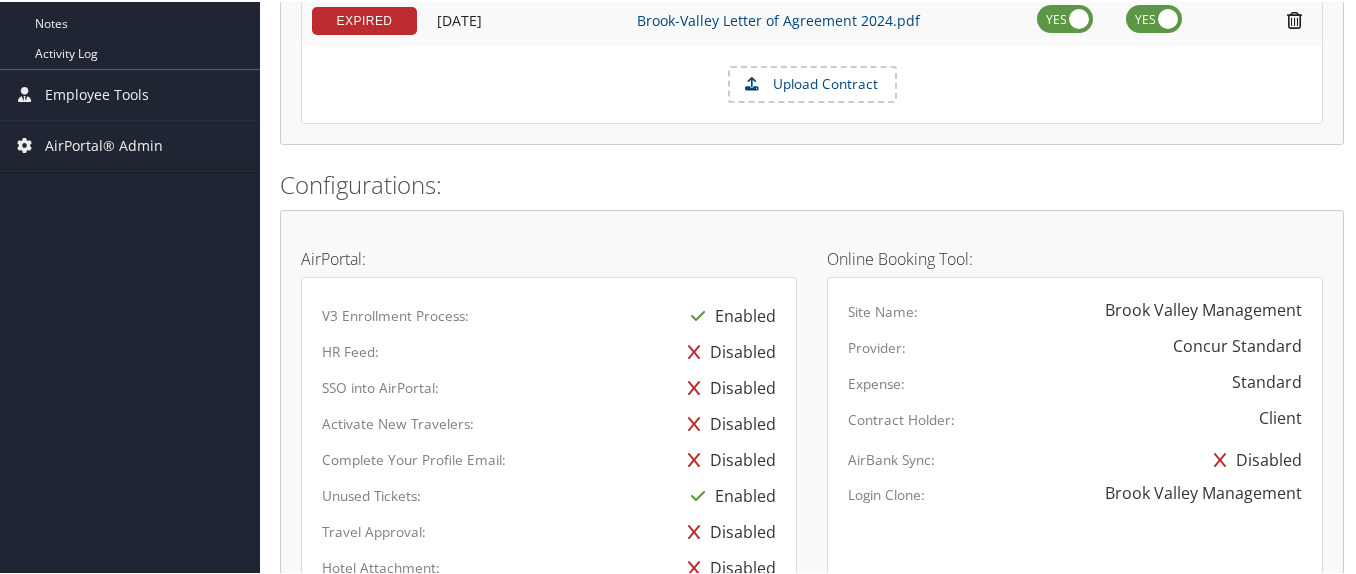 scroll, scrollTop: 600, scrollLeft: 0, axis: vertical 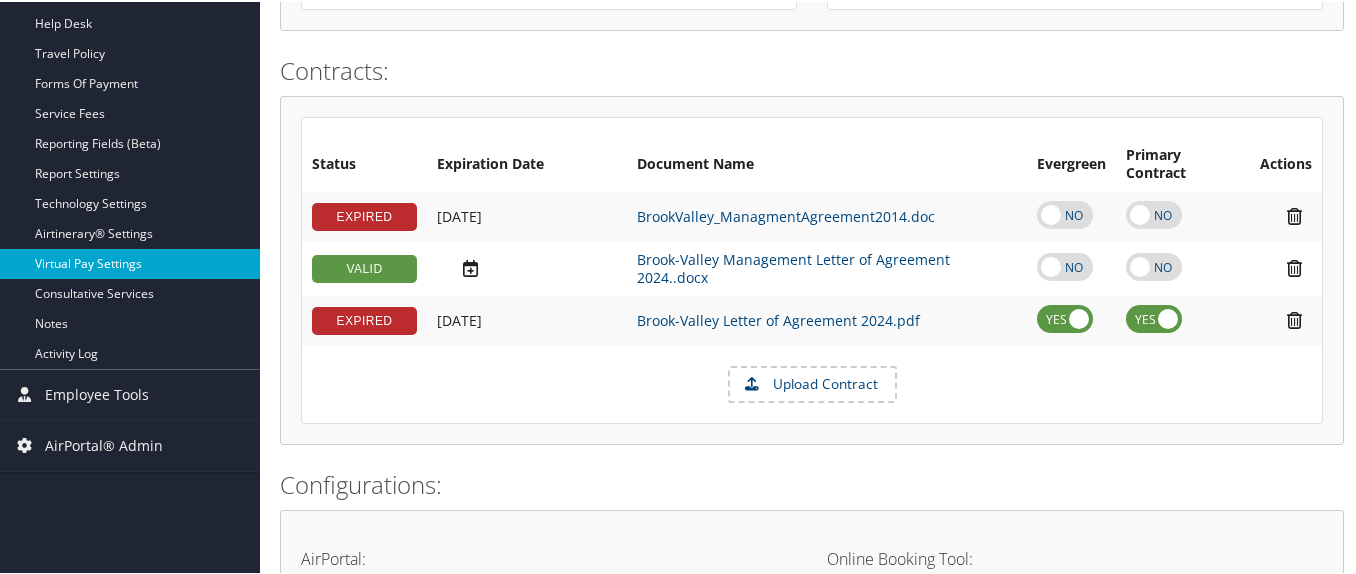 click on "Virtual Pay Settings" at bounding box center (130, 262) 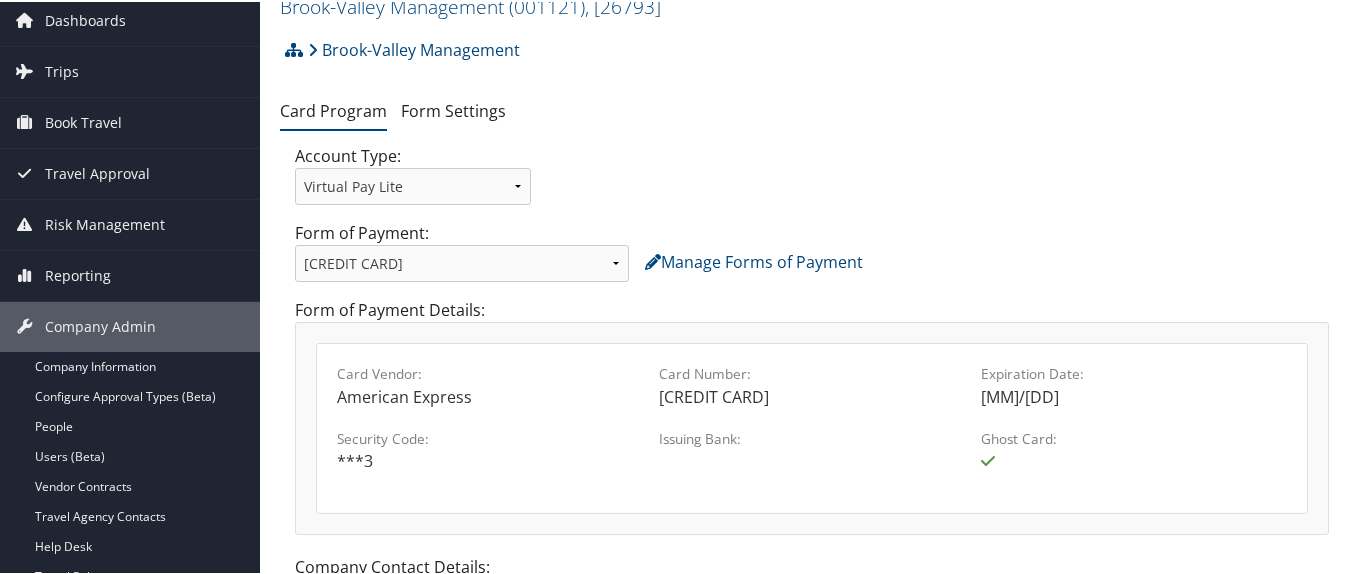scroll, scrollTop: 100, scrollLeft: 0, axis: vertical 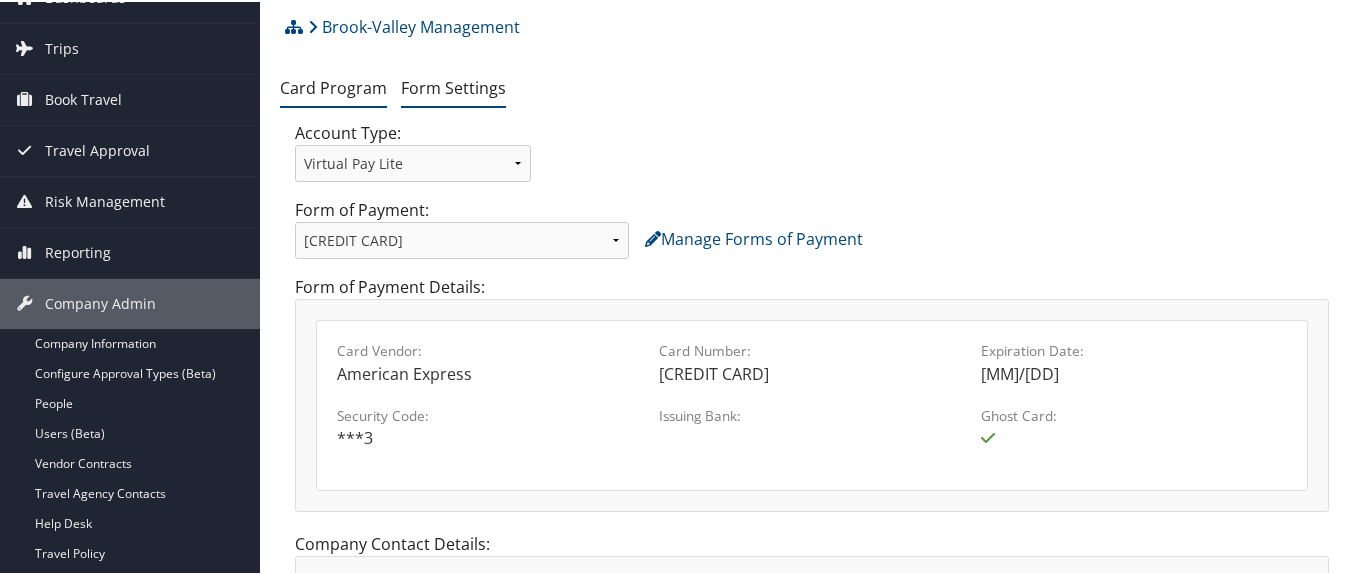 click on "Form Settings" at bounding box center [453, 86] 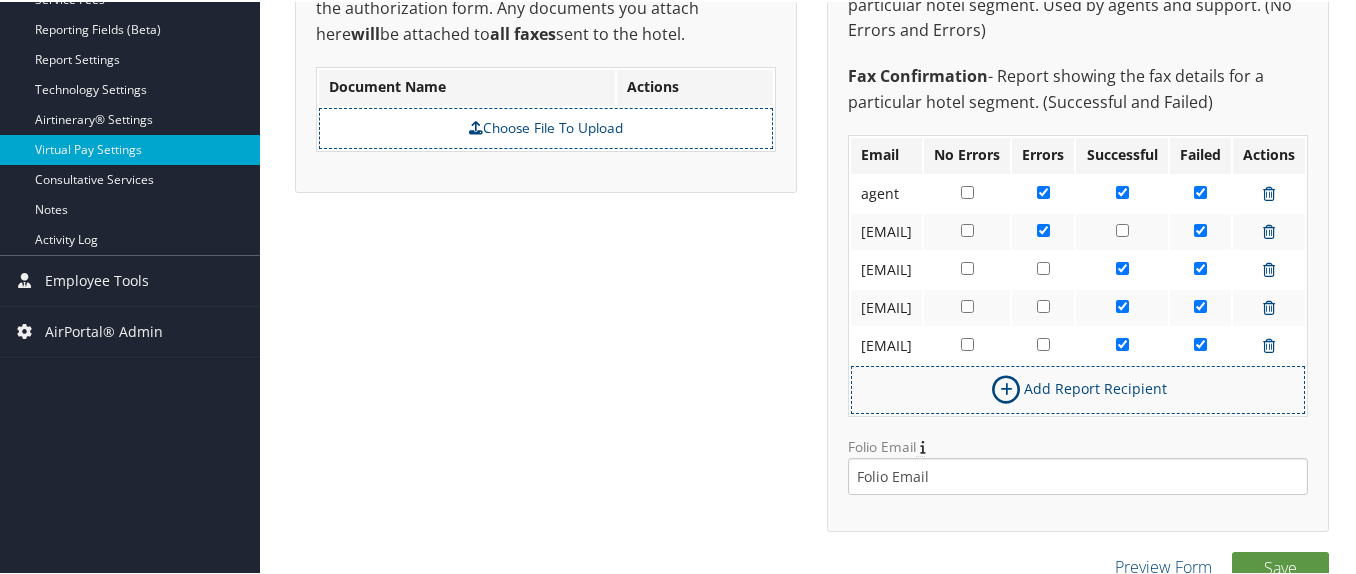 scroll, scrollTop: 814, scrollLeft: 0, axis: vertical 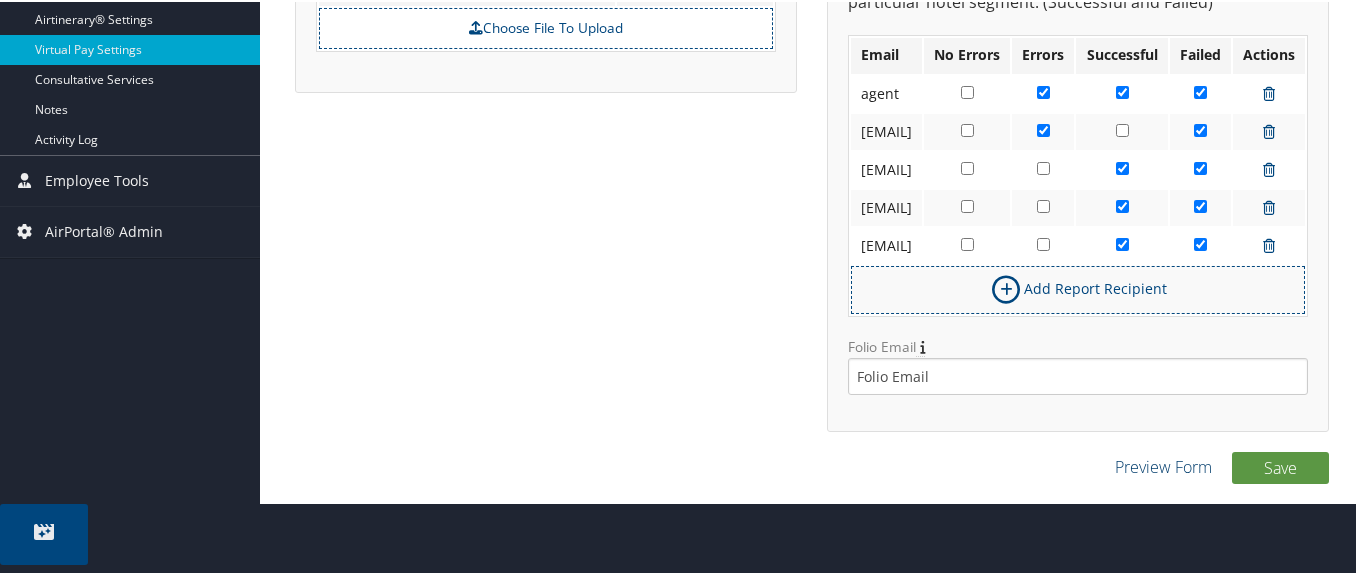 click on "Preview Form" at bounding box center [1163, 465] 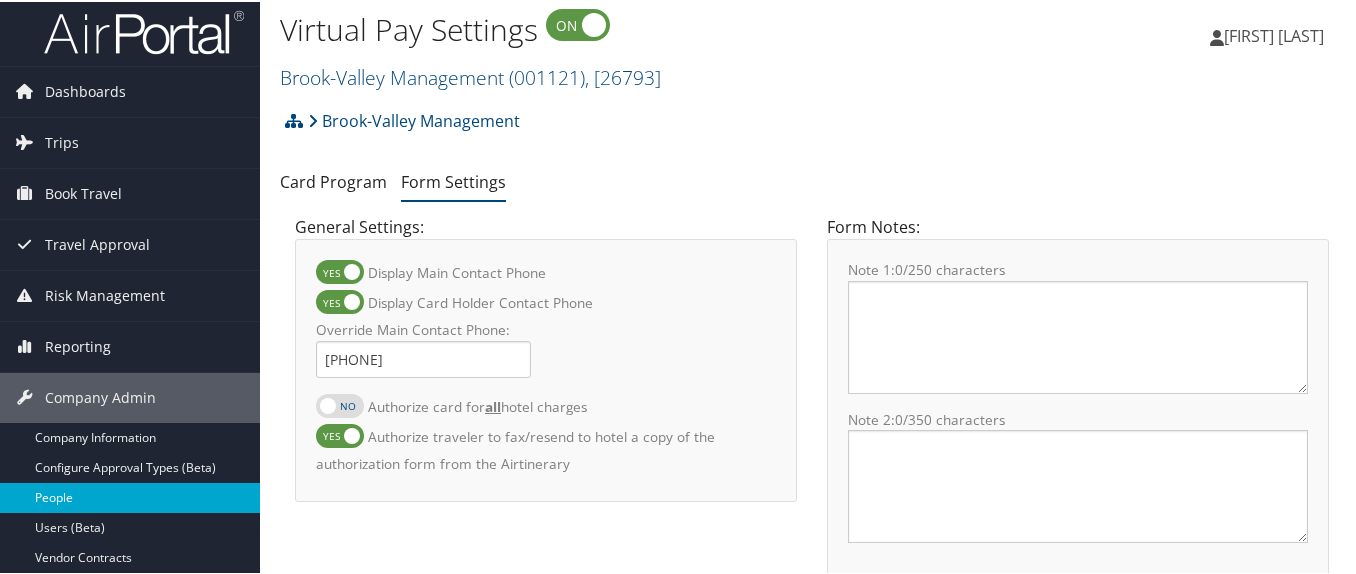scroll, scrollTop: 400, scrollLeft: 0, axis: vertical 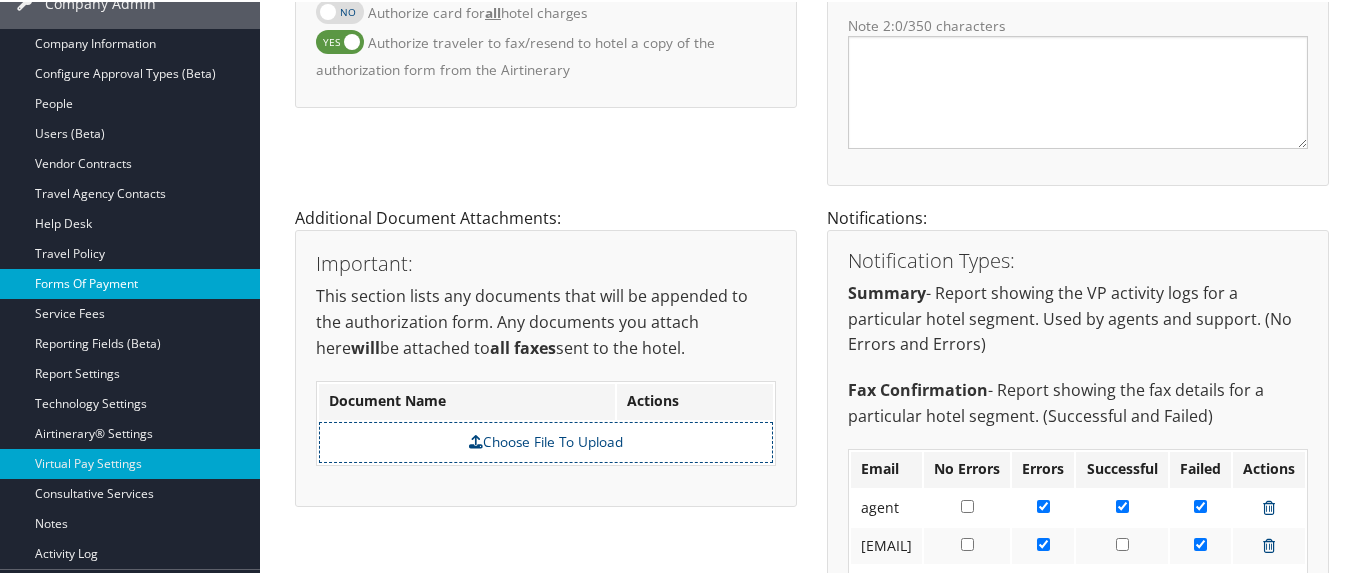 click on "Forms Of Payment" at bounding box center [130, 282] 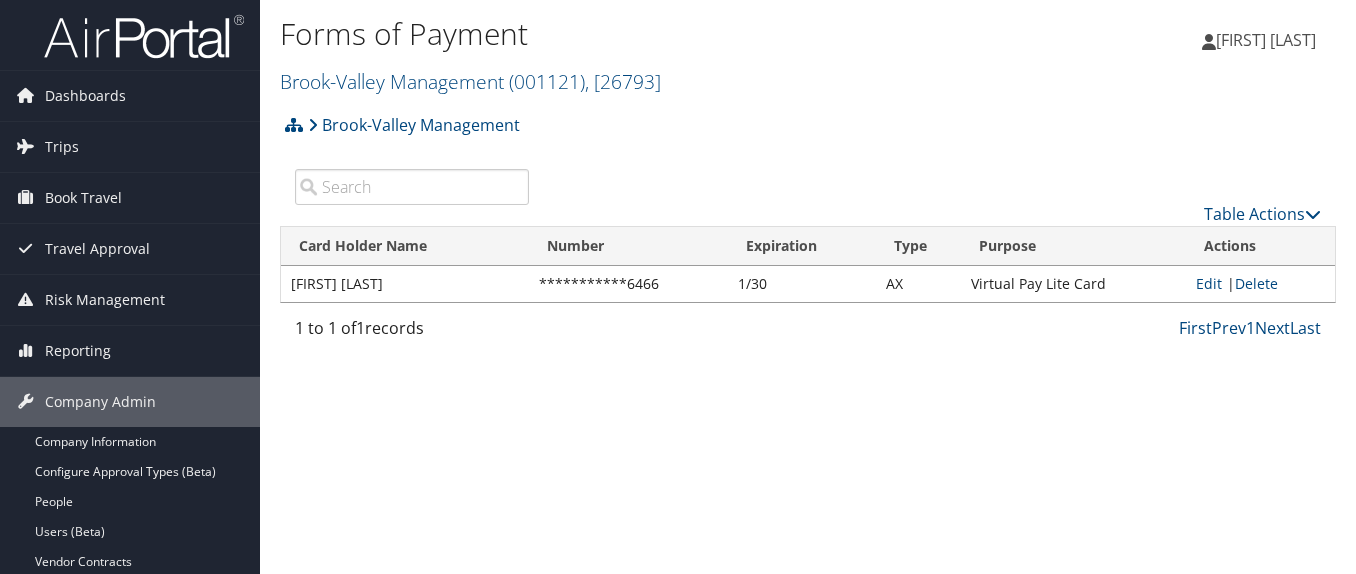 scroll, scrollTop: 0, scrollLeft: 0, axis: both 